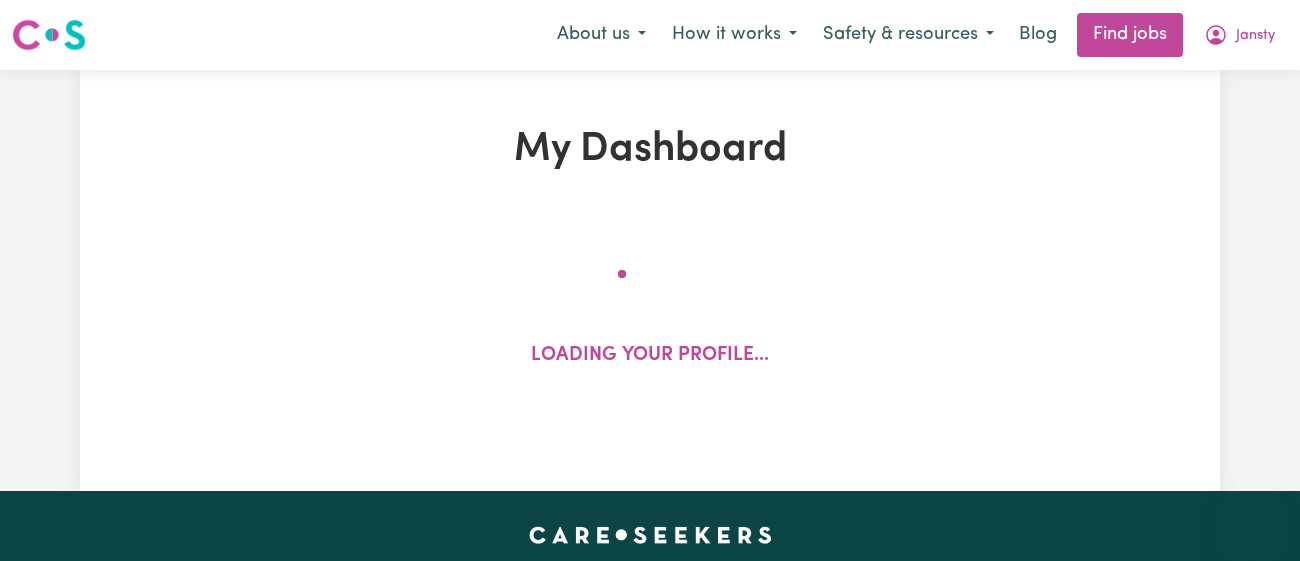 scroll, scrollTop: 0, scrollLeft: 0, axis: both 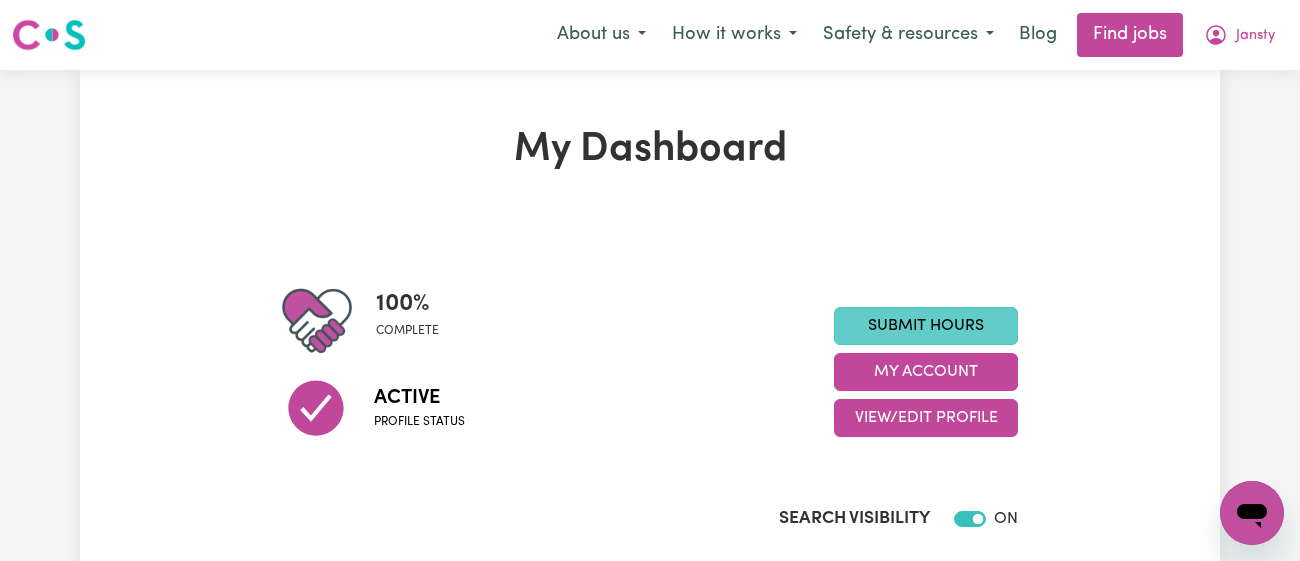 click on "Submit Hours" at bounding box center (926, 326) 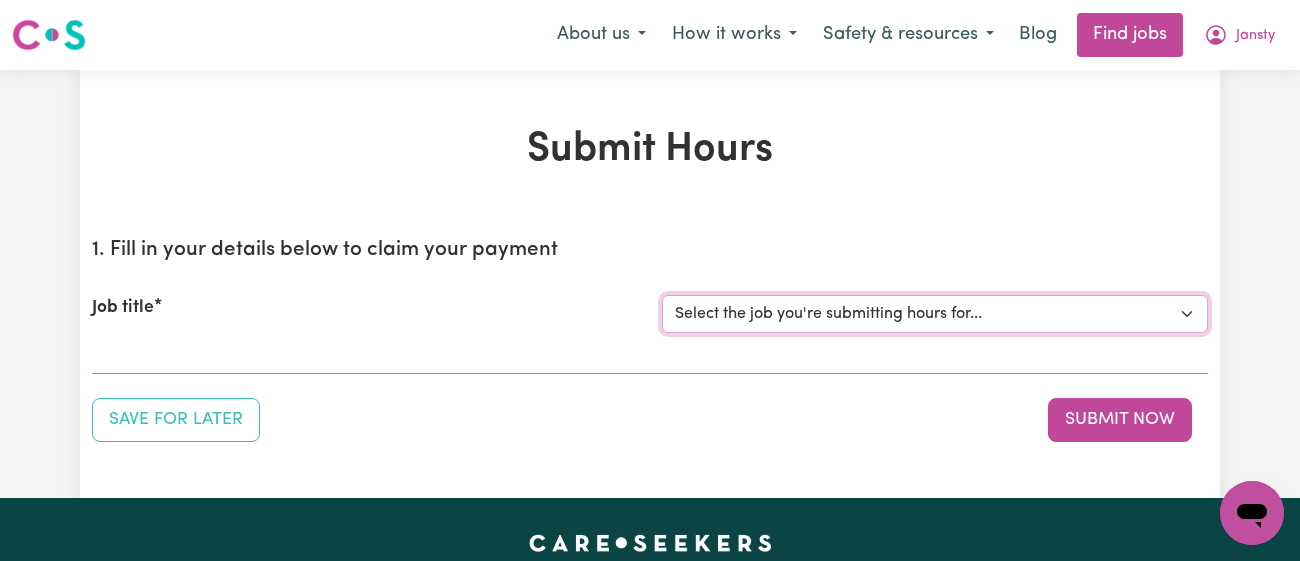 click on "Select the job you're submitting hours for... [[PERSON_NAME]] [DEMOGRAPHIC_DATA] Support Worker Needed In [GEOGRAPHIC_DATA][PERSON_NAME], [GEOGRAPHIC_DATA] [[PERSON_NAME]] Support Worker Required in [PERSON_NAME][GEOGRAPHIC_DATA], [GEOGRAPHIC_DATA] [[PERSON_NAME], Malachi & Isaiah Twinning] Support Worker Required in [GEOGRAPHIC_DATA], [GEOGRAPHIC_DATA] [[PERSON_NAME]] Care Worker Required in [GEOGRAPHIC_DATA], [GEOGRAPHIC_DATA] [[PERSON_NAME] ( [PERSON_NAME]) [PERSON_NAME]] Support worker required in [GEOGRAPHIC_DATA], [GEOGRAPHIC_DATA] for Domestic Assistance [Dong Fu] Weekend Care worker needed at [GEOGRAPHIC_DATA], [GEOGRAPHIC_DATA] for Personal Care, Domestic Assistance and Social Companionship [[PERSON_NAME] NDIS#430270255] URGENT Support Worker Needed Personal Care And Hoist/Transfers Ongoing Mon to [GEOGRAPHIC_DATA], [GEOGRAPHIC_DATA]" at bounding box center (935, 314) 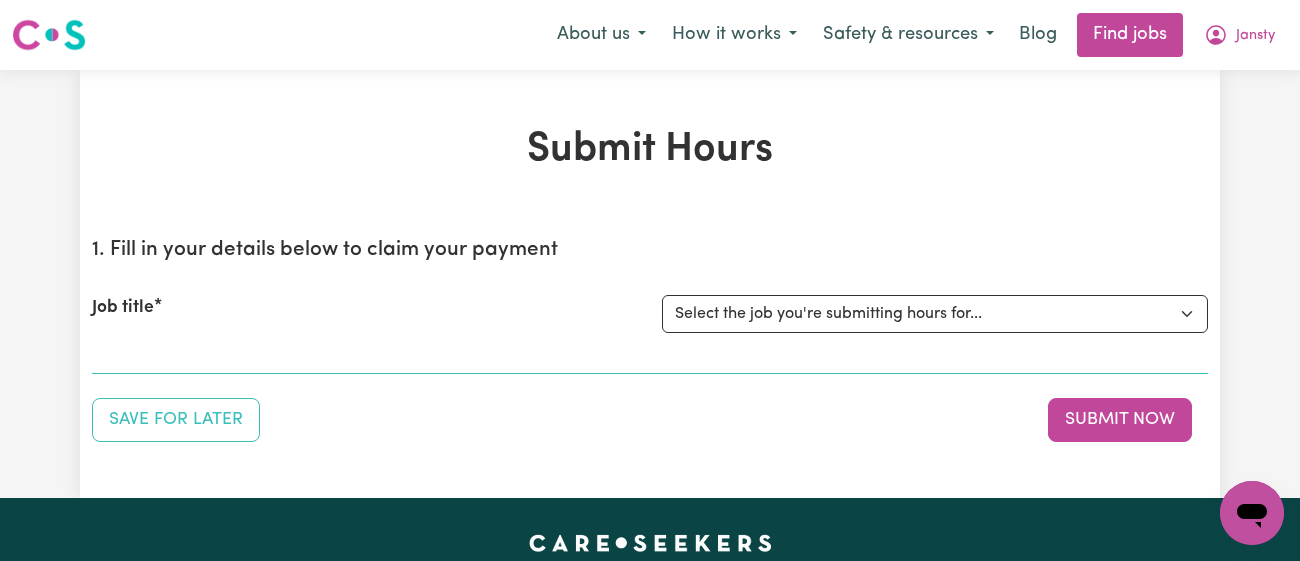 click on "Submit Hours 1. Fill in your details below to claim your payment Job title Select the job you're submitting hours for... [[PERSON_NAME]] [DEMOGRAPHIC_DATA] Support Worker Needed In [GEOGRAPHIC_DATA][PERSON_NAME], [GEOGRAPHIC_DATA] [[PERSON_NAME]] Support Worker Required in [PERSON_NAME][GEOGRAPHIC_DATA], [GEOGRAPHIC_DATA] [[PERSON_NAME], Malachi & Isaiah Twinning] Support Worker Required in [GEOGRAPHIC_DATA], [GEOGRAPHIC_DATA] [[PERSON_NAME]] Care Worker Required in [GEOGRAPHIC_DATA], [GEOGRAPHIC_DATA] [[PERSON_NAME] ( [PERSON_NAME]) [PERSON_NAME]] Support worker required in [GEOGRAPHIC_DATA], [GEOGRAPHIC_DATA] for Domestic Assistance [Dong Fu] Weekend Care worker needed at [GEOGRAPHIC_DATA], [GEOGRAPHIC_DATA] for Personal Care, Domestic Assistance and Social Companionship [[PERSON_NAME] NDIS#430270255] URGENT Support Worker Needed Personal Care And Hoist/Transfers Ongoing Mon to [GEOGRAPHIC_DATA], [GEOGRAPHIC_DATA] Save for Later Submit Now" at bounding box center [650, 284] 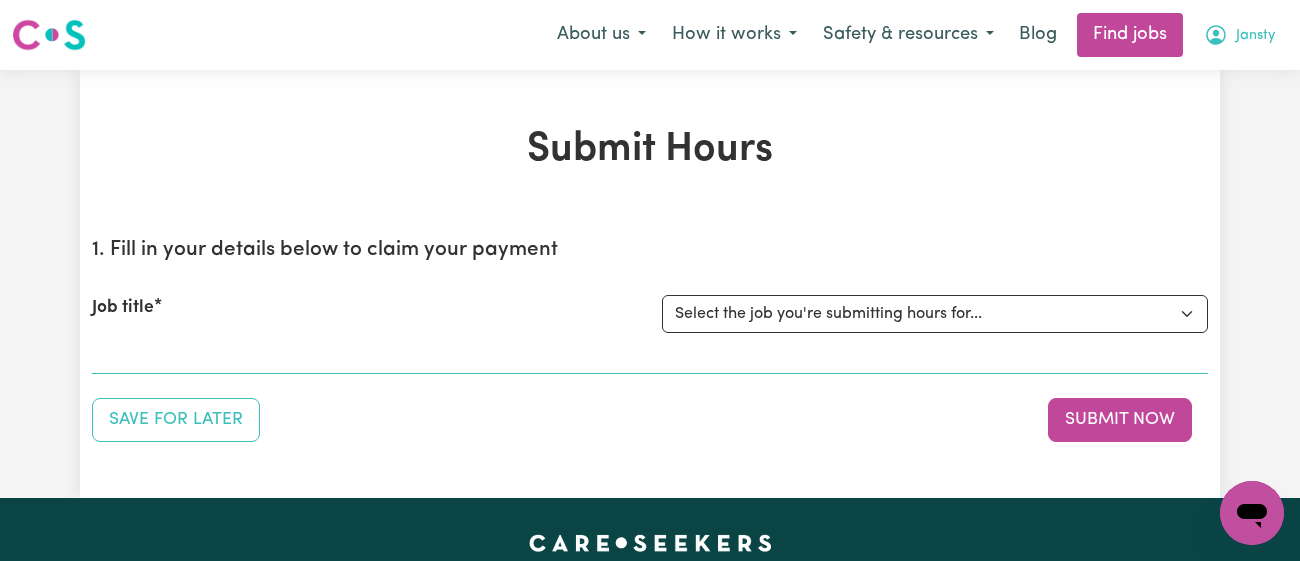 click on "Jansty" at bounding box center (1239, 35) 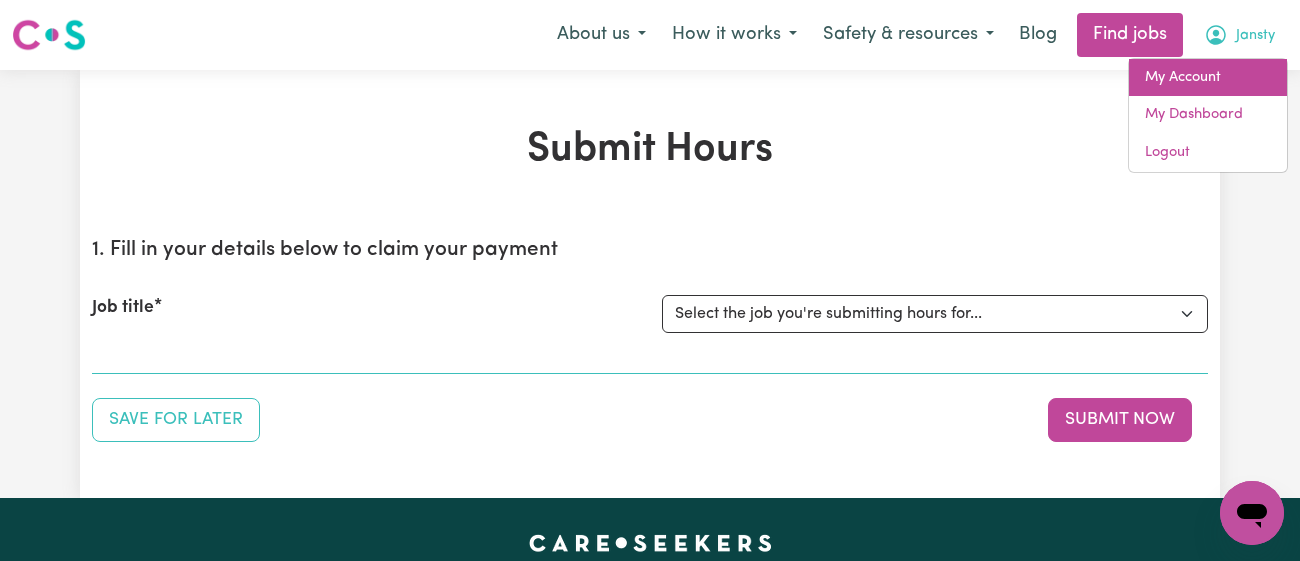 click on "My Account" at bounding box center [1208, 78] 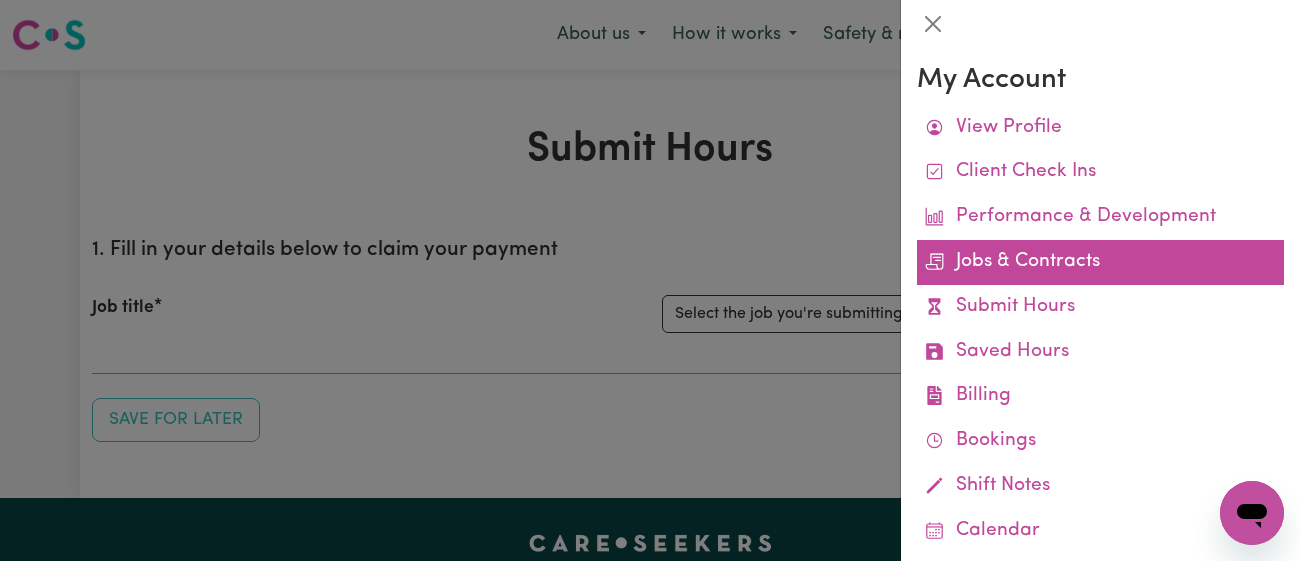 click on "Jobs & Contracts" at bounding box center (1100, 262) 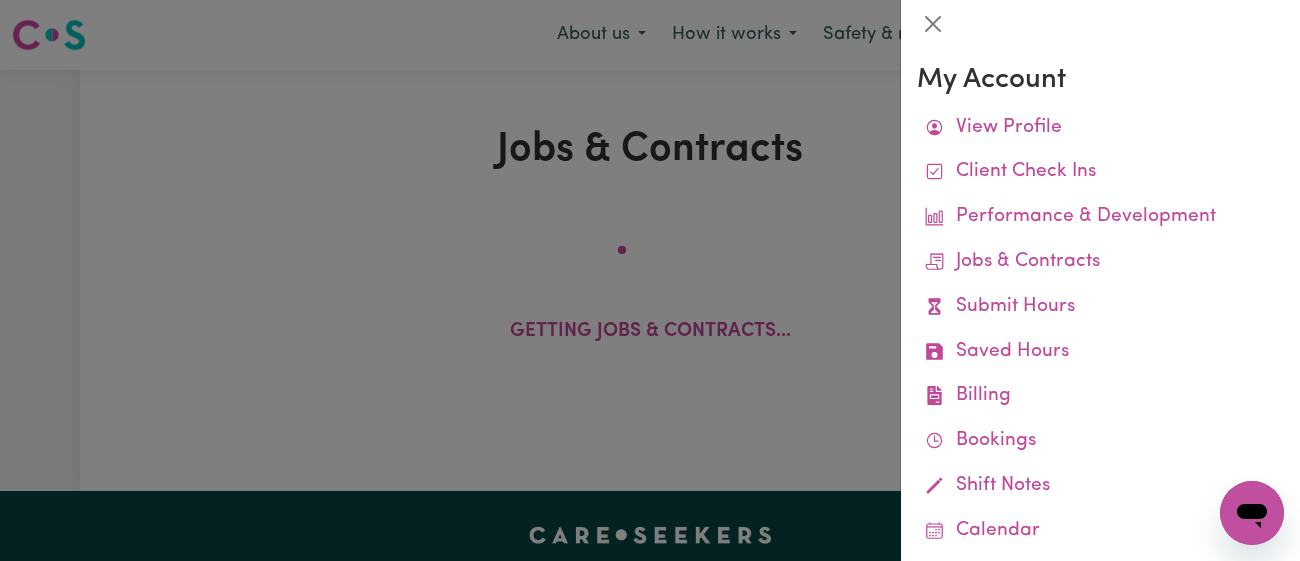 click at bounding box center (650, 280) 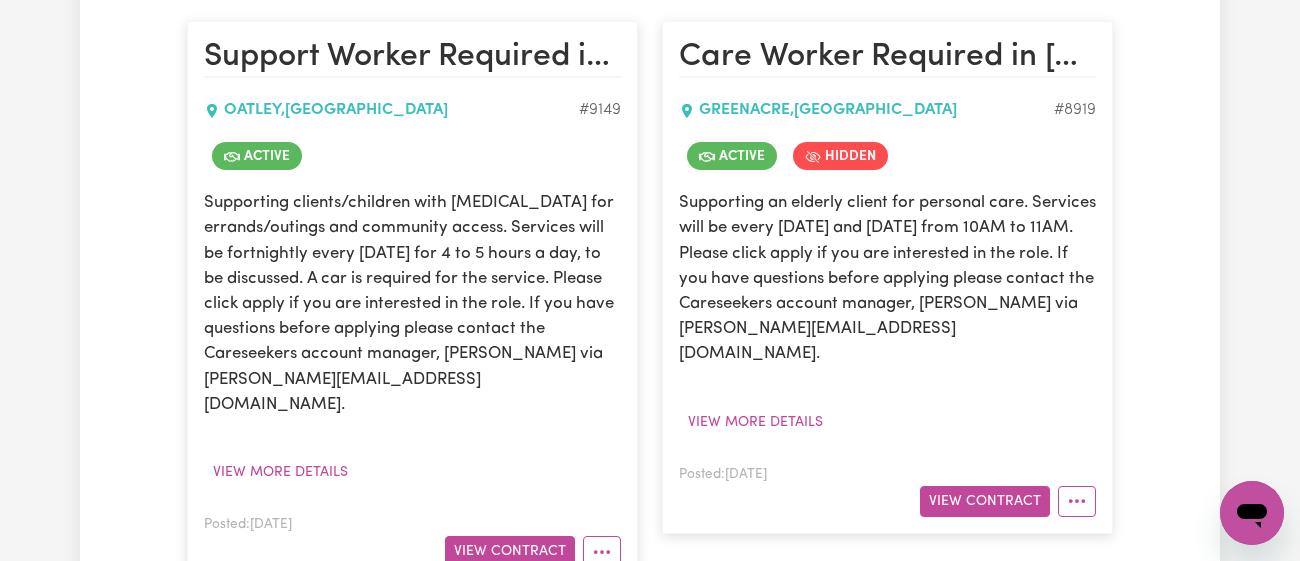 scroll, scrollTop: 1221, scrollLeft: 0, axis: vertical 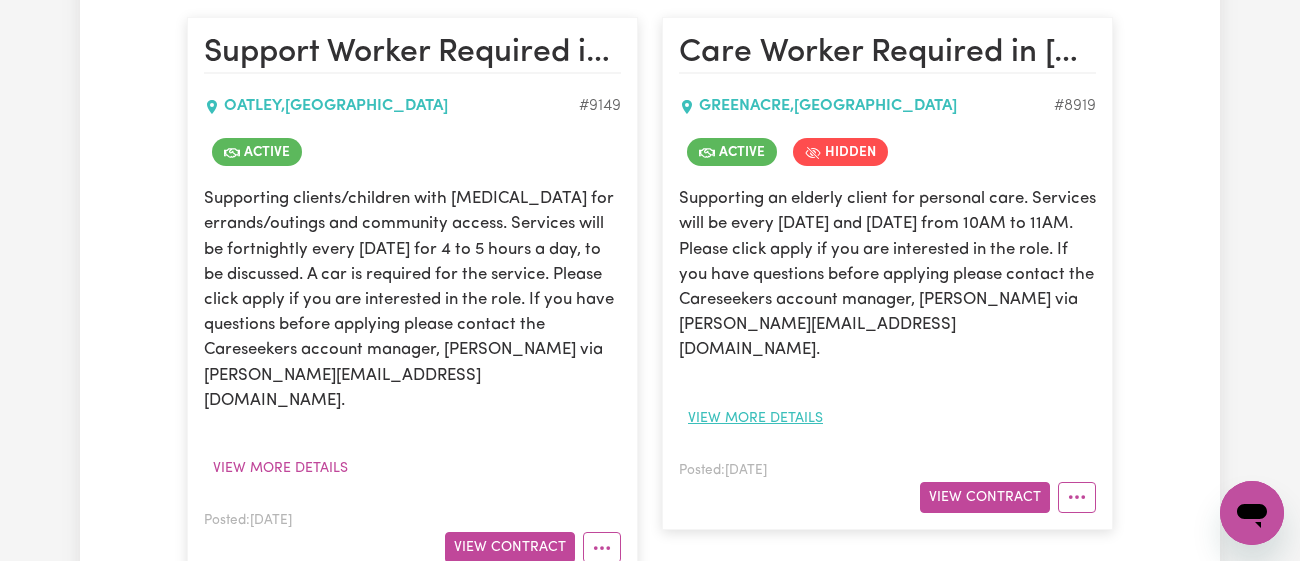 click on "View more details" at bounding box center [755, 418] 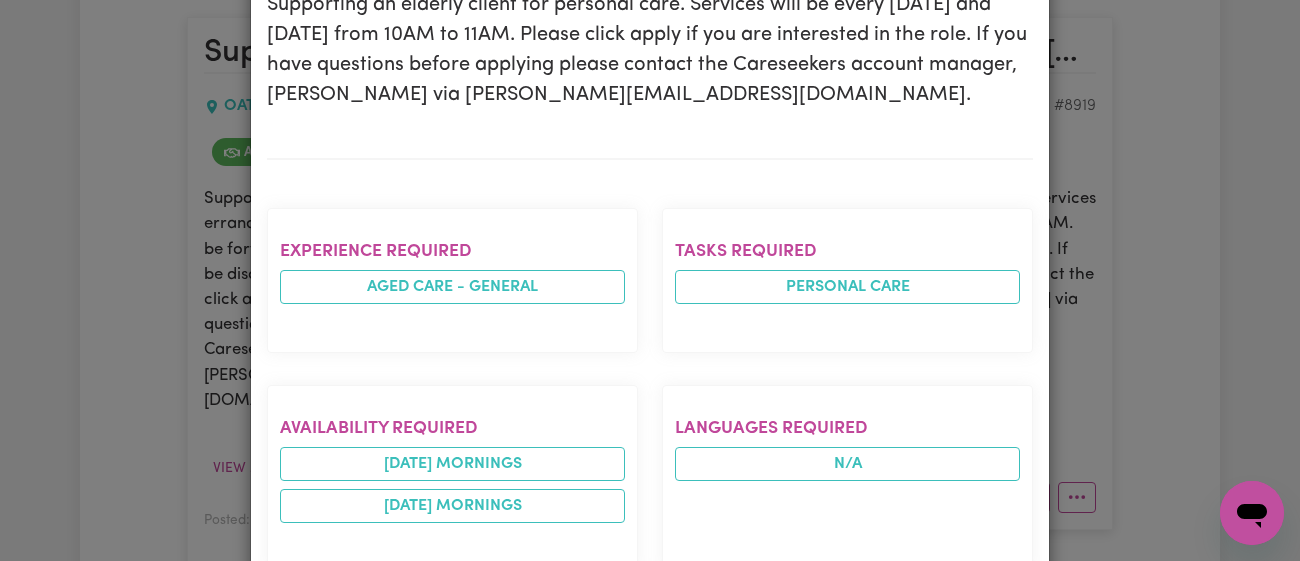 scroll, scrollTop: 0, scrollLeft: 0, axis: both 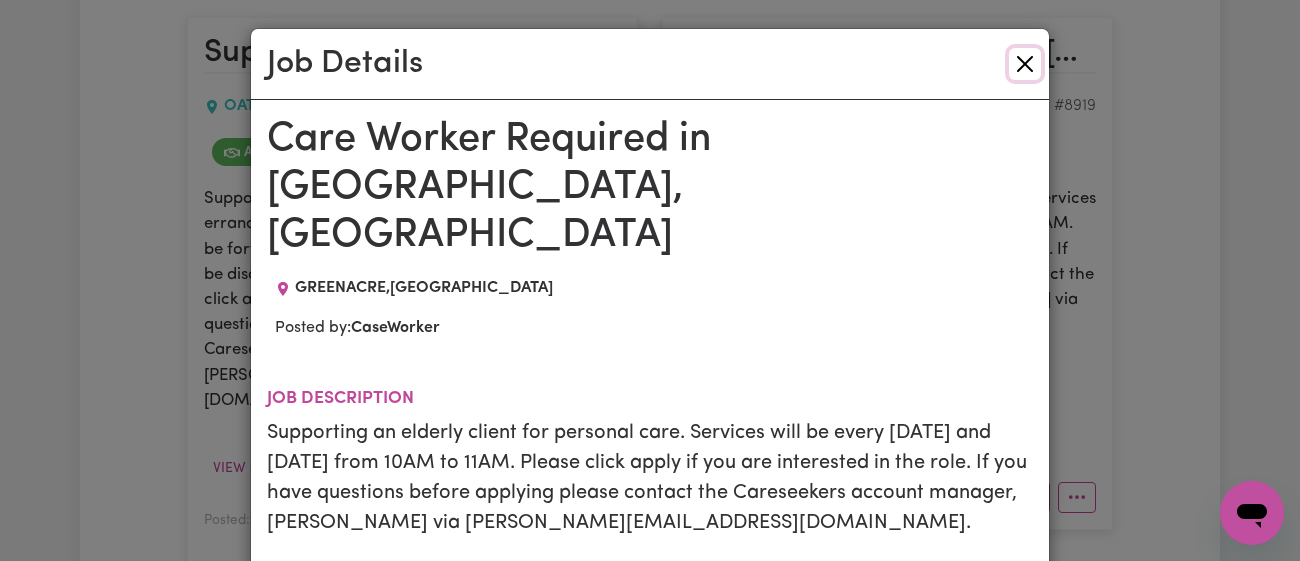 click at bounding box center (1025, 64) 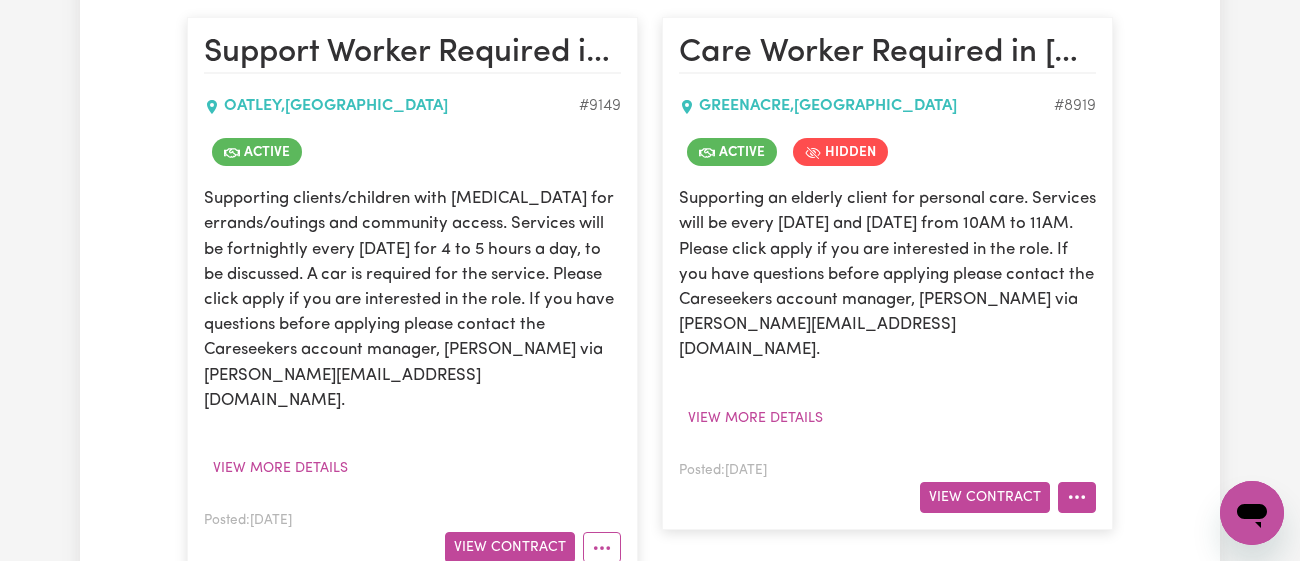 click 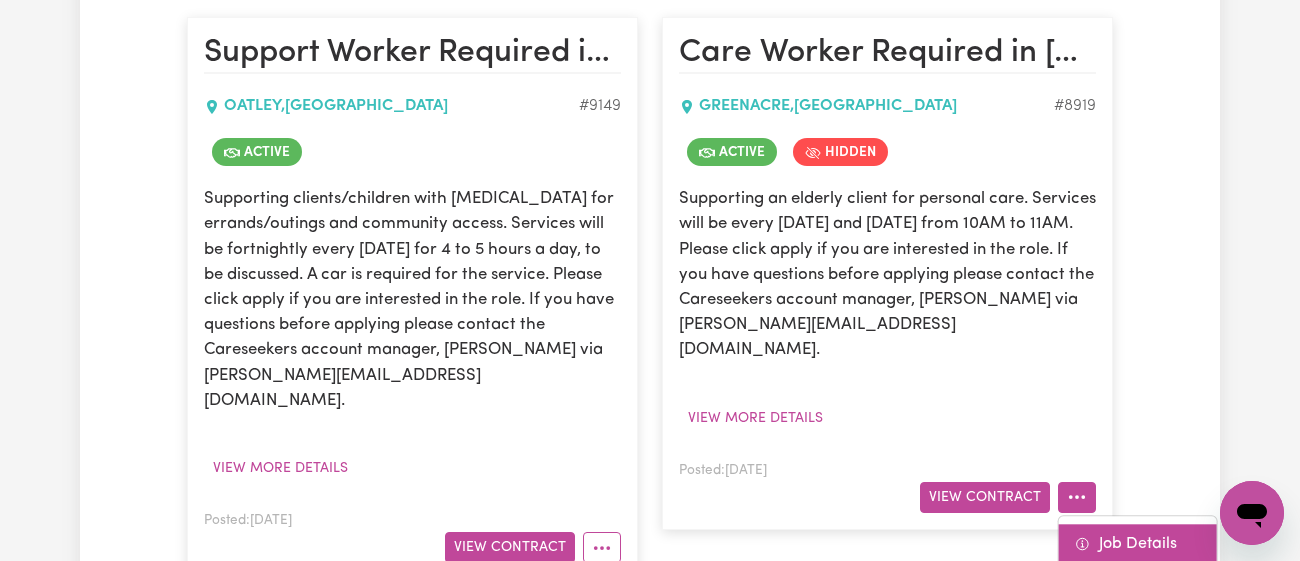 click on "Job Details" at bounding box center (1138, 544) 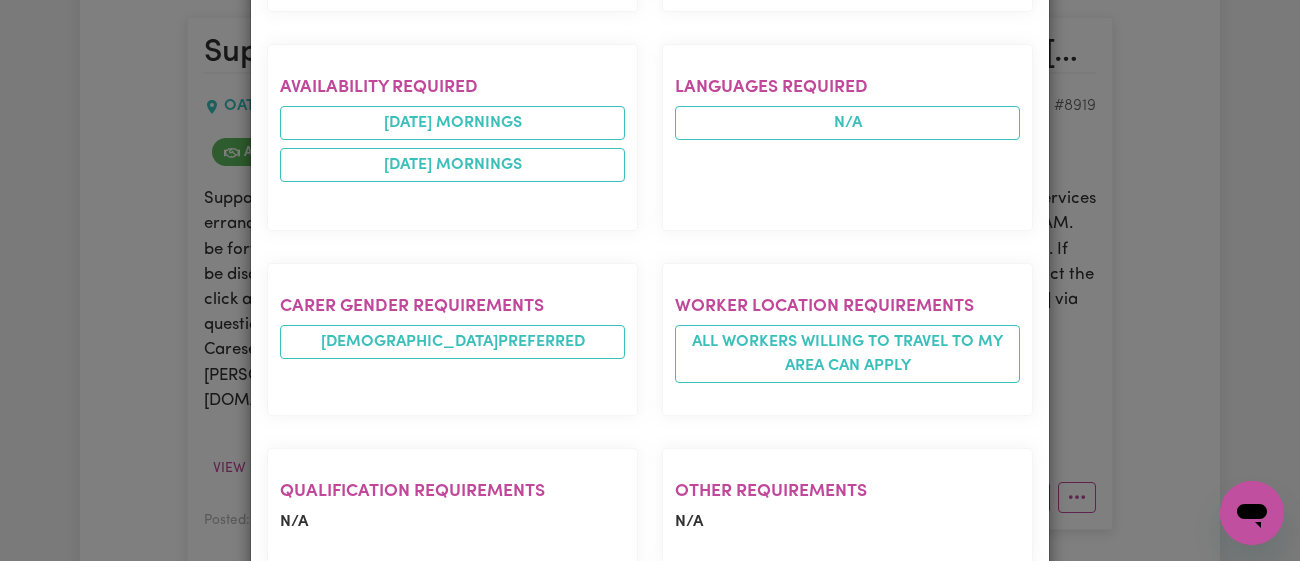 scroll, scrollTop: 0, scrollLeft: 0, axis: both 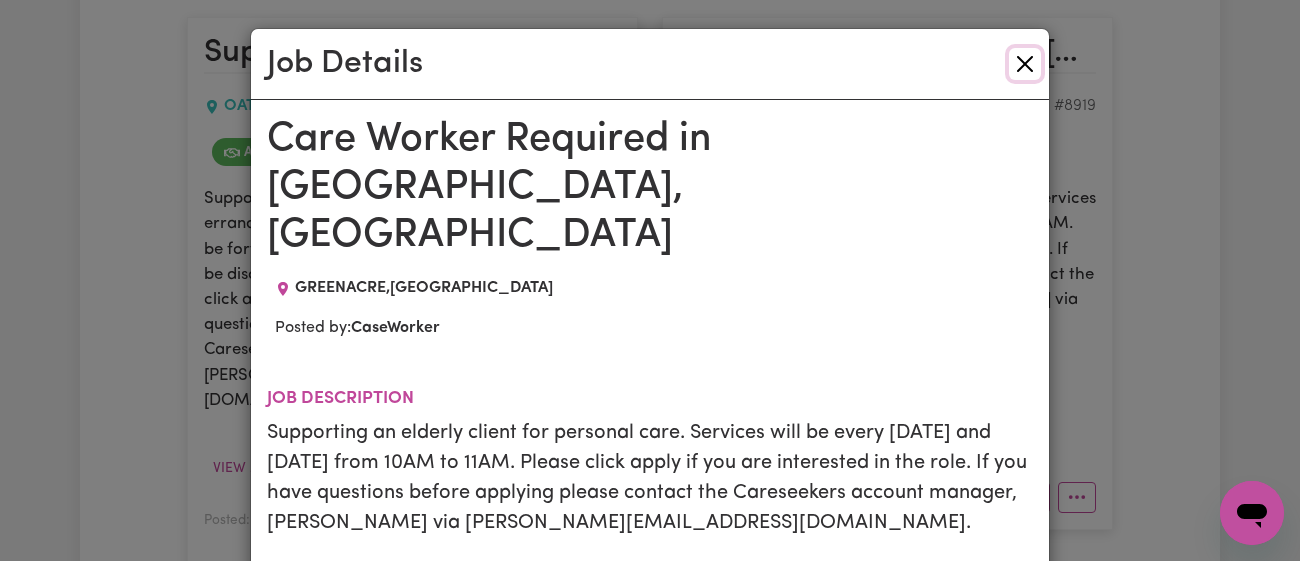 click at bounding box center (1025, 64) 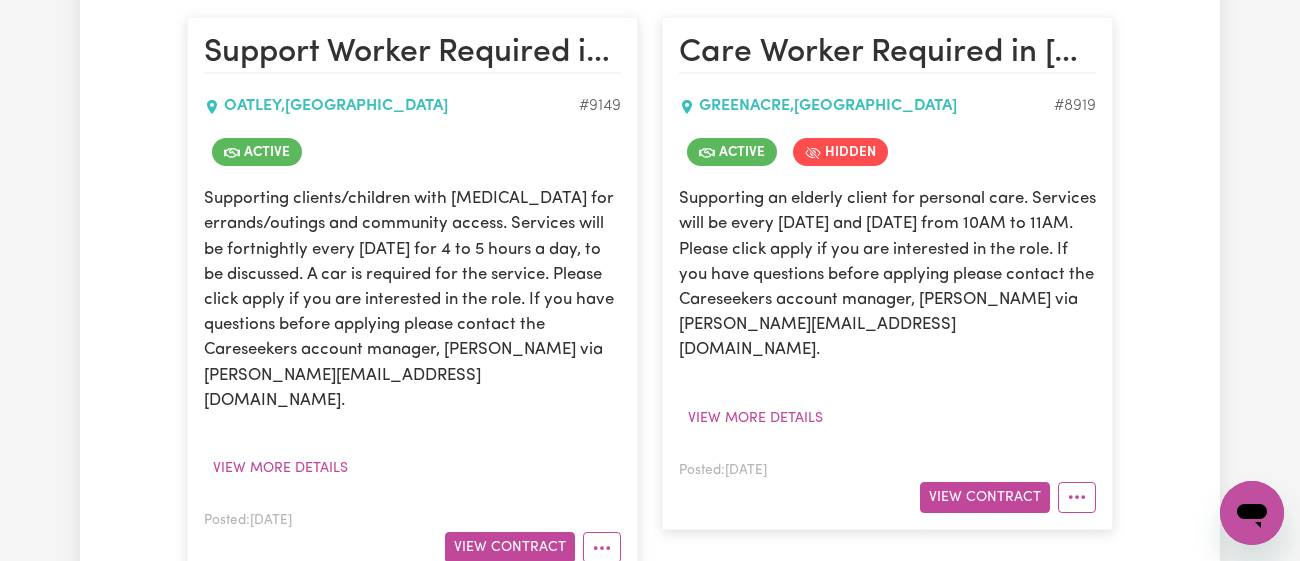click on "Posted:  [DATE] View [DEMOGRAPHIC_DATA] Job Details" at bounding box center (887, 485) 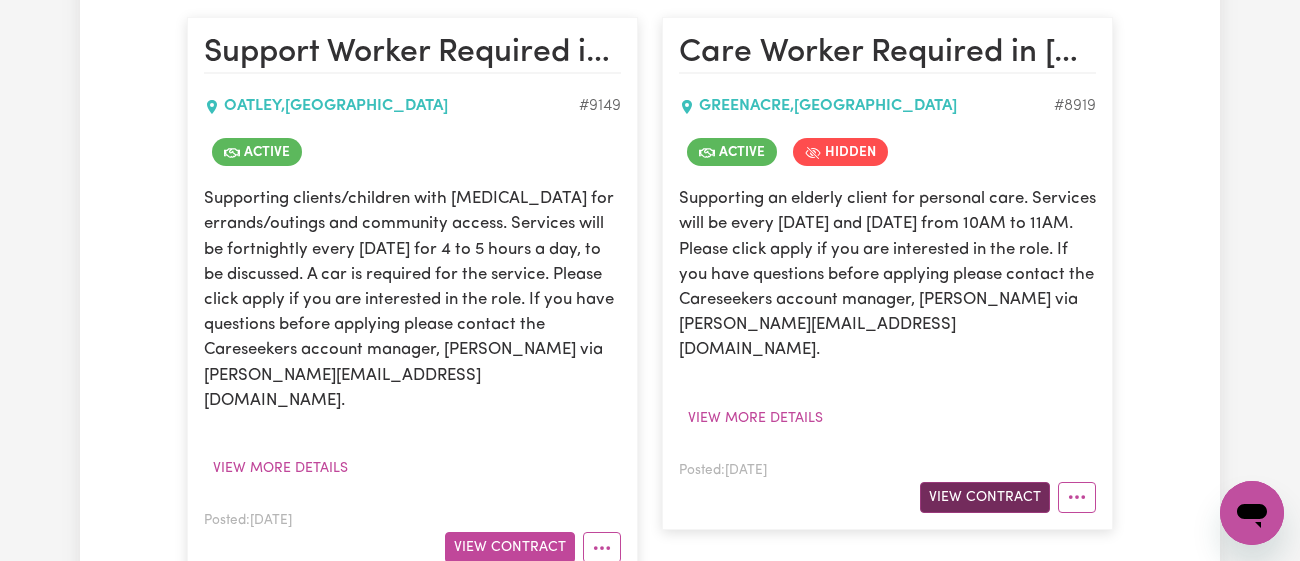 click on "View Contract" at bounding box center [985, 497] 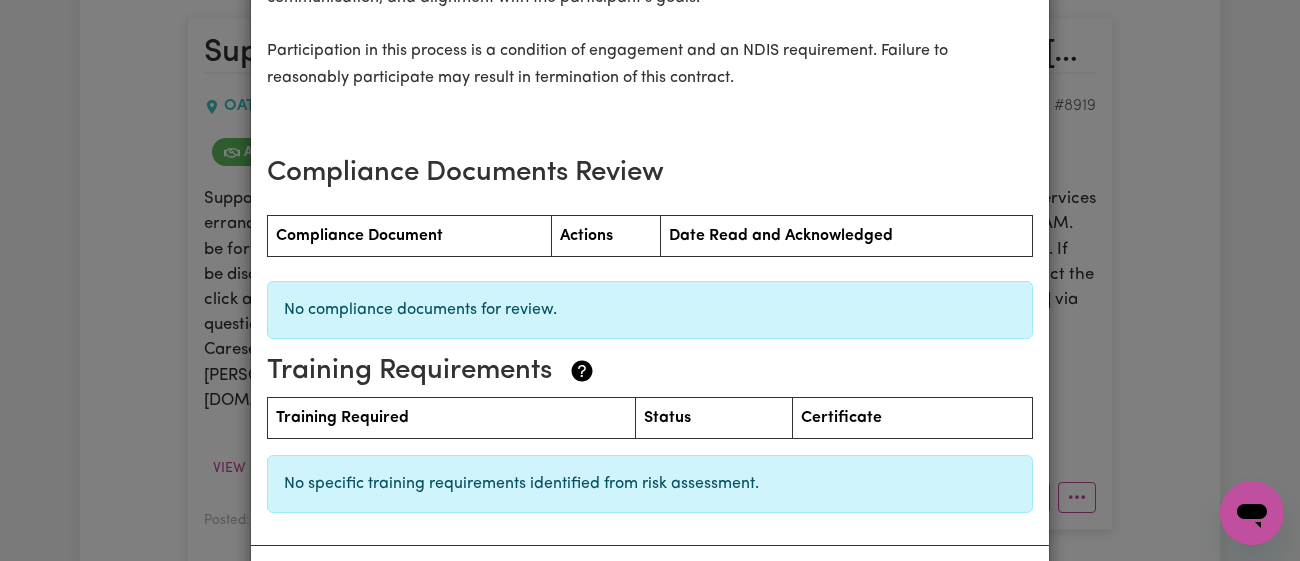 scroll, scrollTop: 2773, scrollLeft: 0, axis: vertical 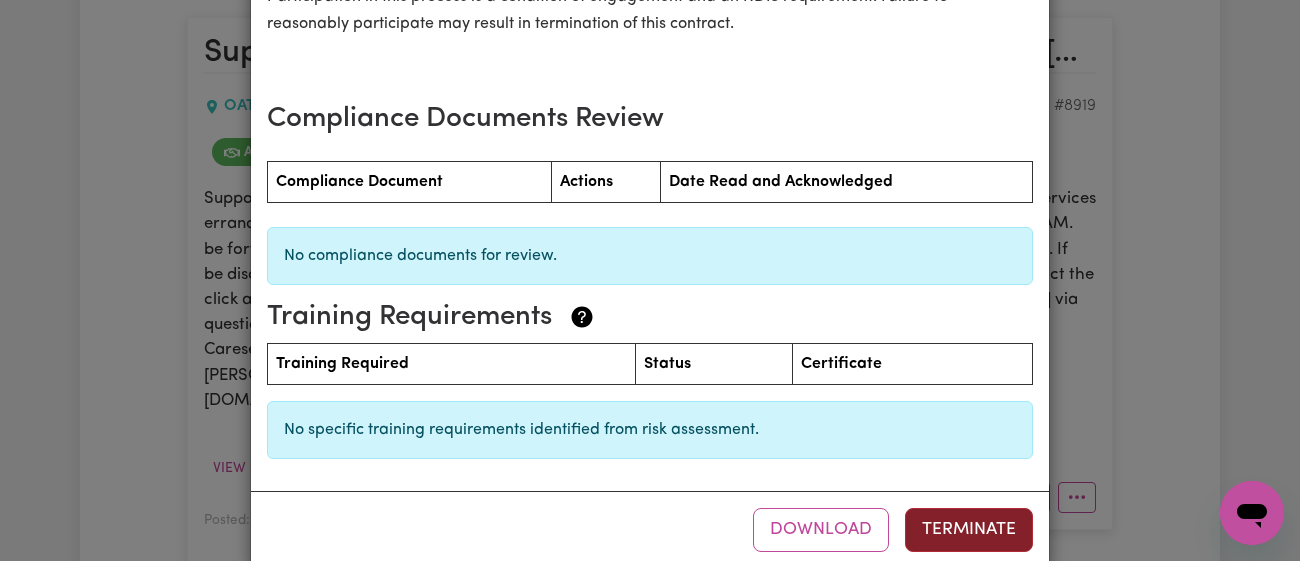 click on "Terminate" at bounding box center [969, 530] 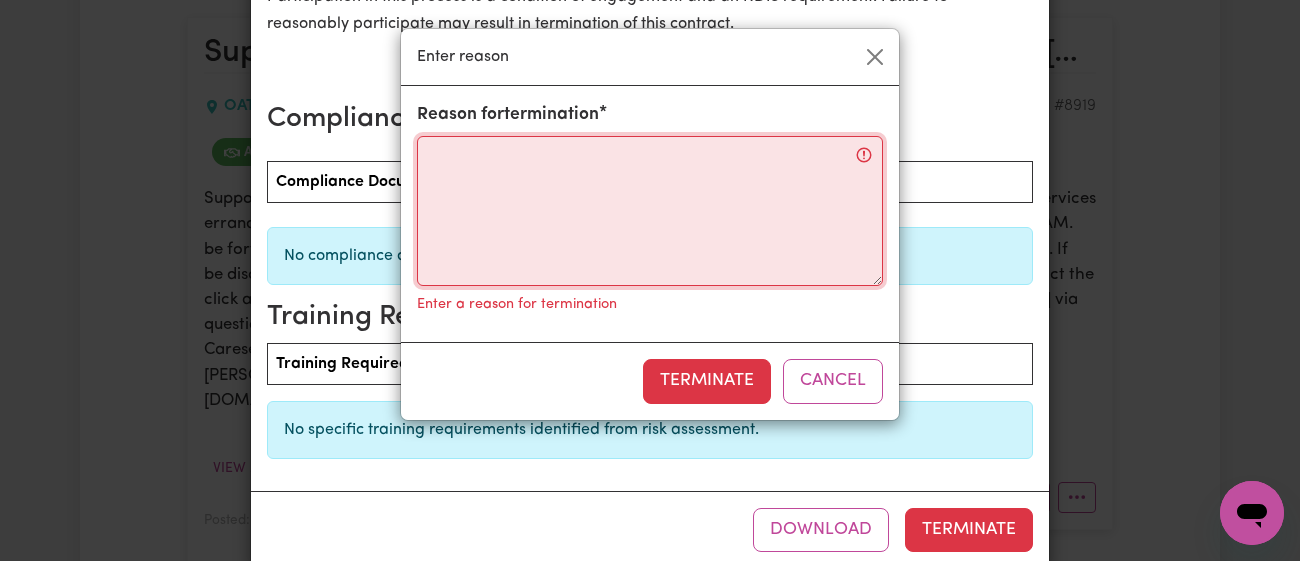 click on "Reason for  termination" at bounding box center (650, 211) 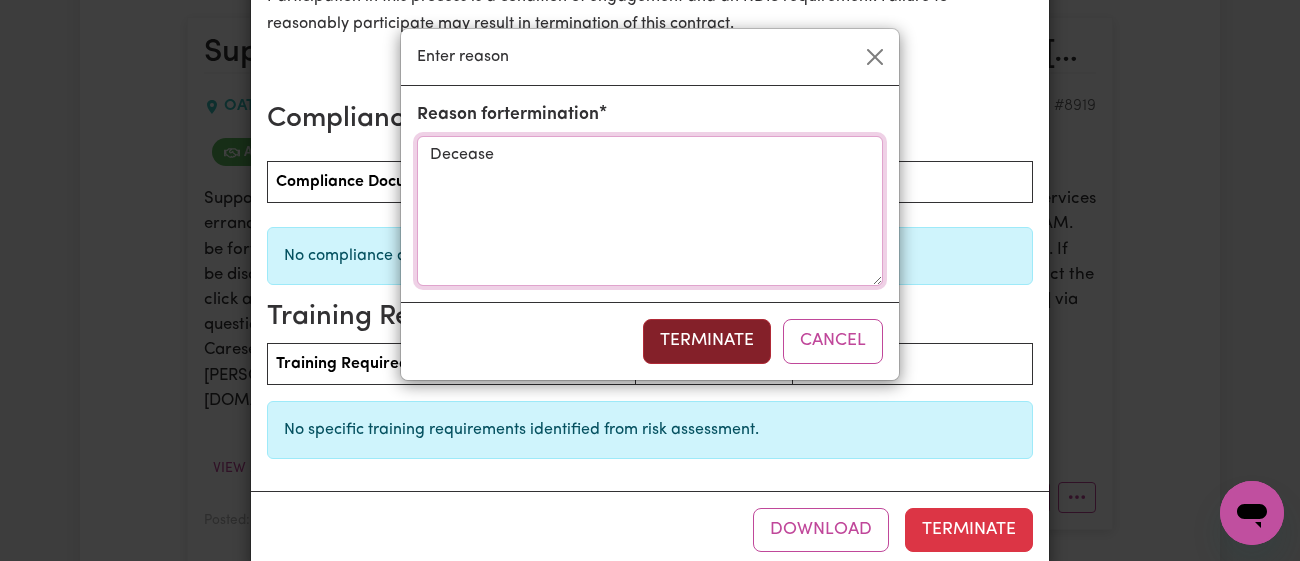 type on "Decease" 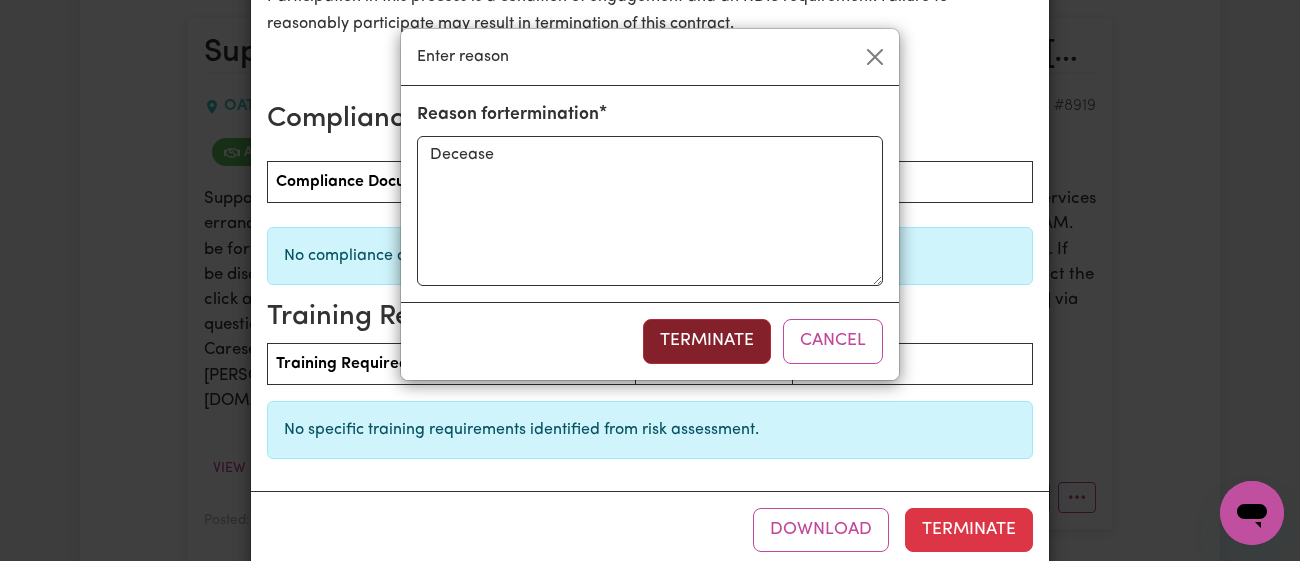 click on "Terminate" at bounding box center (707, 341) 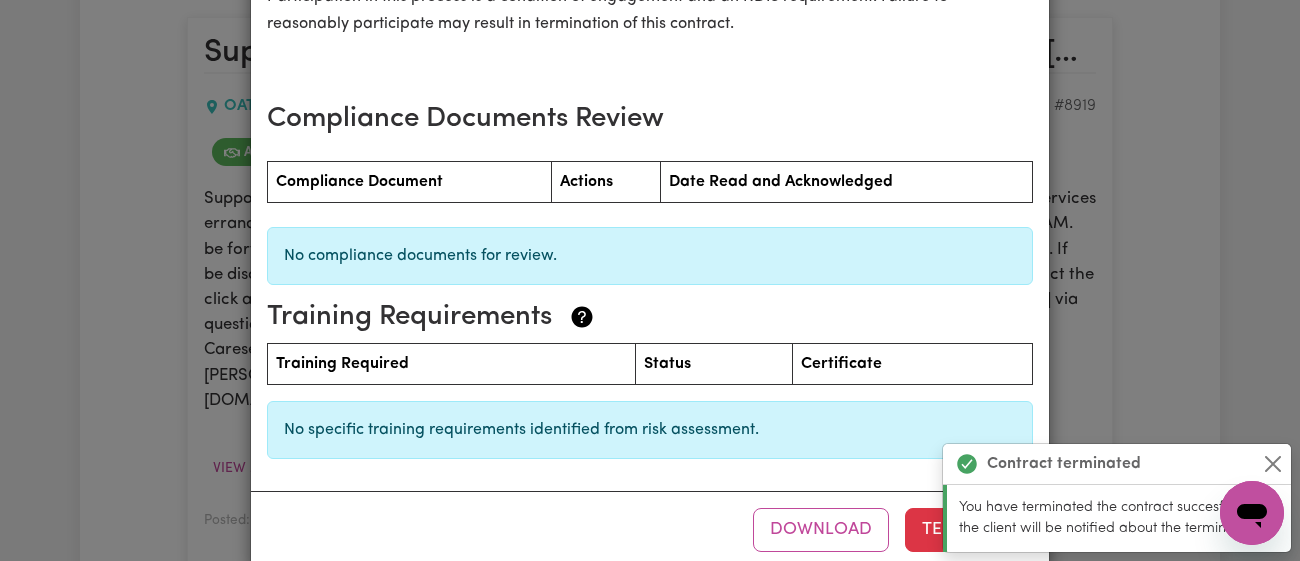 click on "Contract terminated" at bounding box center [1117, 464] 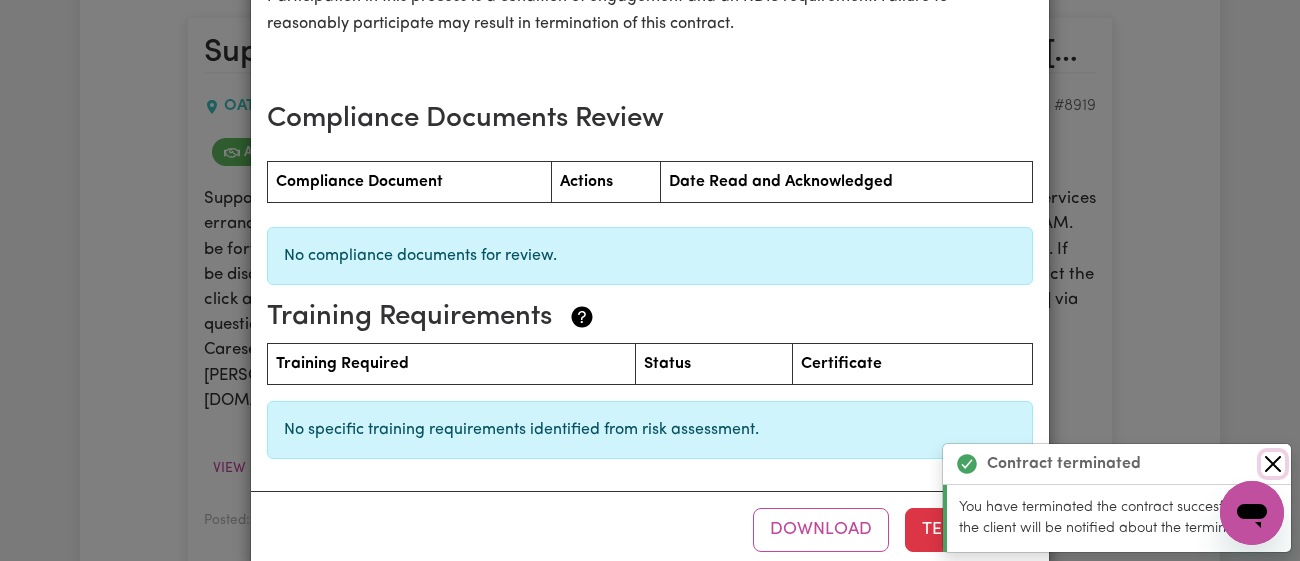 click at bounding box center (1273, 464) 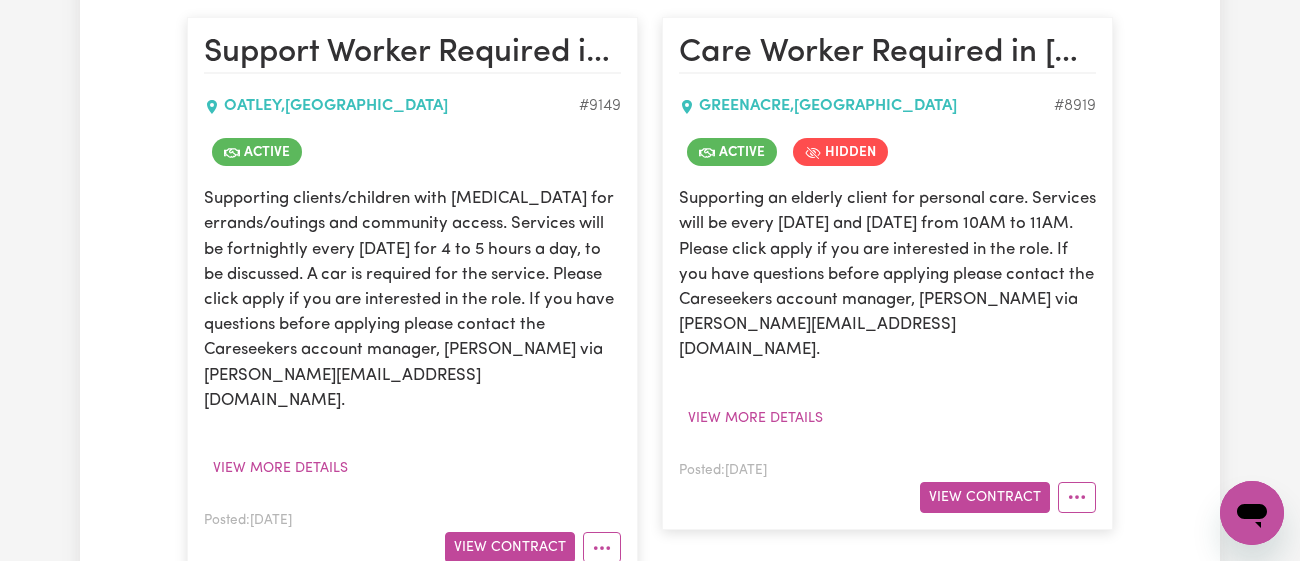 scroll, scrollTop: 0, scrollLeft: 0, axis: both 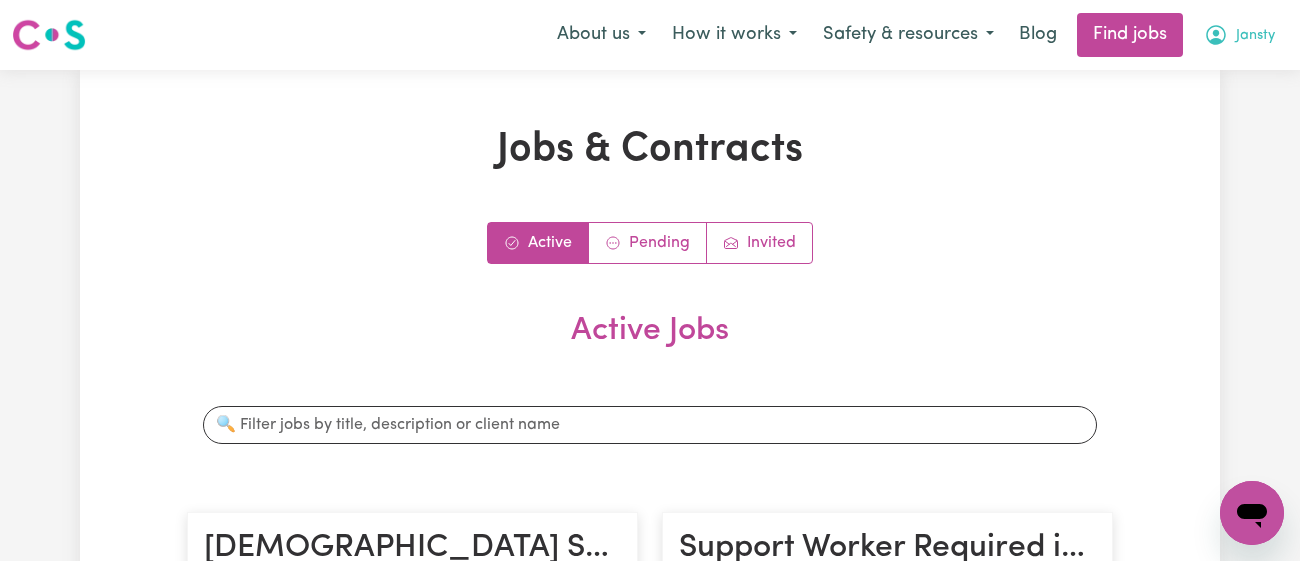 click on "Jansty" at bounding box center [1255, 36] 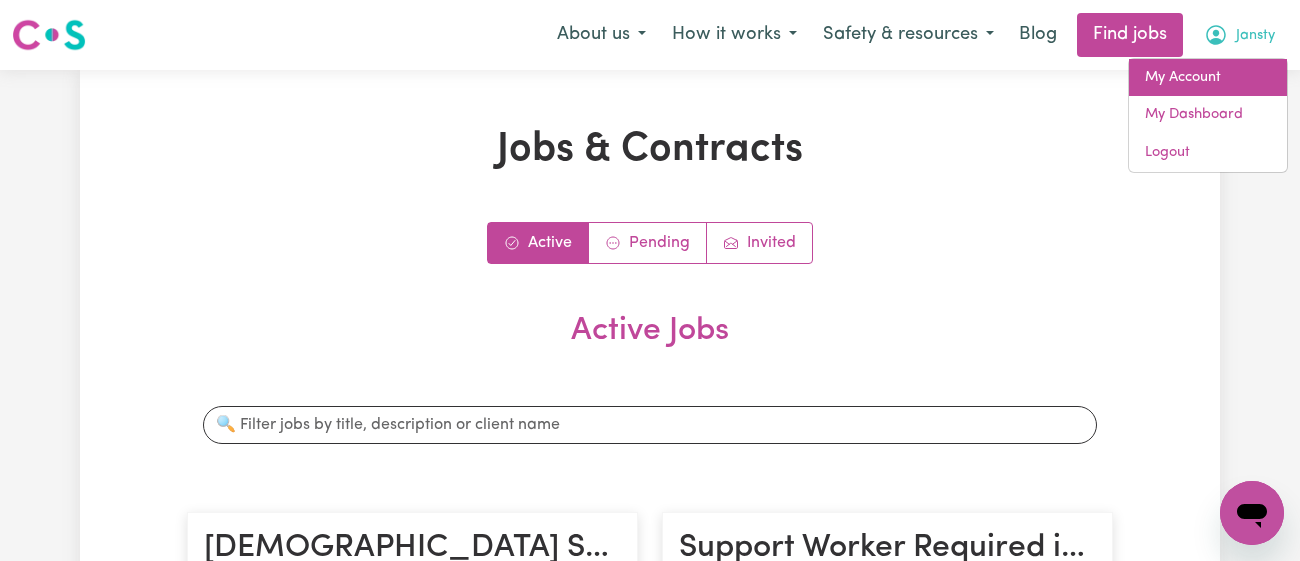 click on "My Account" at bounding box center (1208, 78) 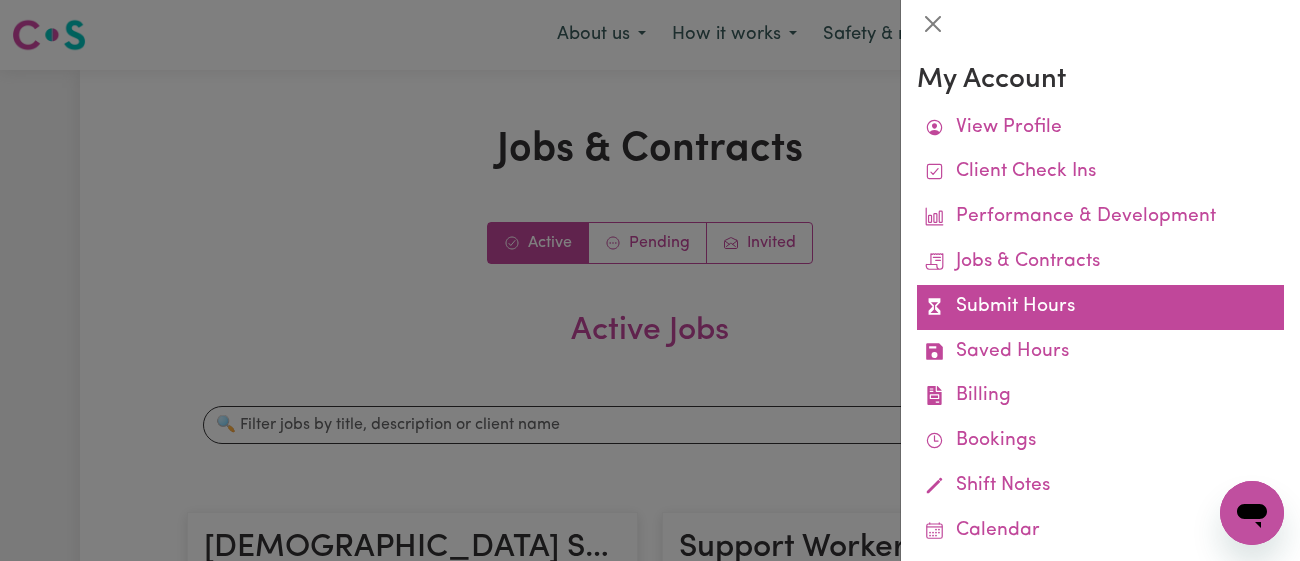 click on "Submit Hours" at bounding box center (1100, 307) 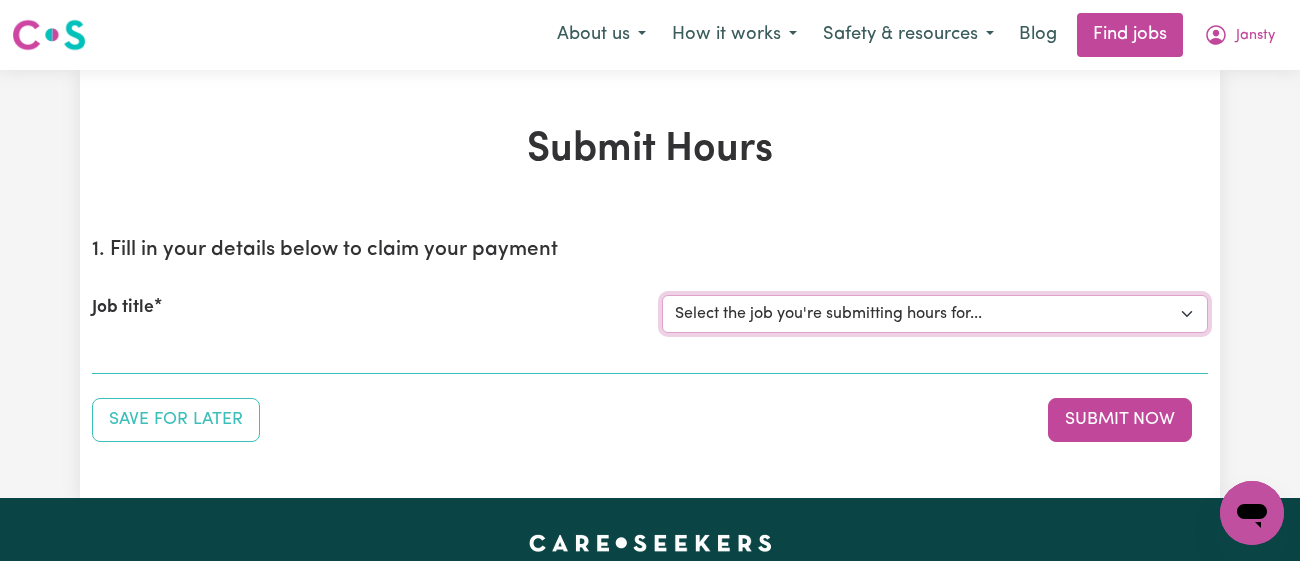 click on "Select the job you're submitting hours for... [[PERSON_NAME]] [DEMOGRAPHIC_DATA] Support Worker Needed In [GEOGRAPHIC_DATA][PERSON_NAME], [GEOGRAPHIC_DATA] [[PERSON_NAME]] Support Worker Required in [PERSON_NAME][GEOGRAPHIC_DATA], [GEOGRAPHIC_DATA] [[PERSON_NAME], [PERSON_NAME] & [PERSON_NAME]] Support Worker Required in [GEOGRAPHIC_DATA], [GEOGRAPHIC_DATA] [[PERSON_NAME] ( [PERSON_NAME]) [PERSON_NAME]] Support worker required in [GEOGRAPHIC_DATA], [GEOGRAPHIC_DATA] for Domestic Assistance [Dong Fu] Weekend Care worker needed at [GEOGRAPHIC_DATA], [GEOGRAPHIC_DATA] for Personal Care, Domestic Assistance and Social Companionship [[PERSON_NAME] NDIS#430270255] URGENT Support Worker Needed Personal Care And Hoist/Transfers Ongoing Mon to [GEOGRAPHIC_DATA], [GEOGRAPHIC_DATA]" at bounding box center [935, 314] 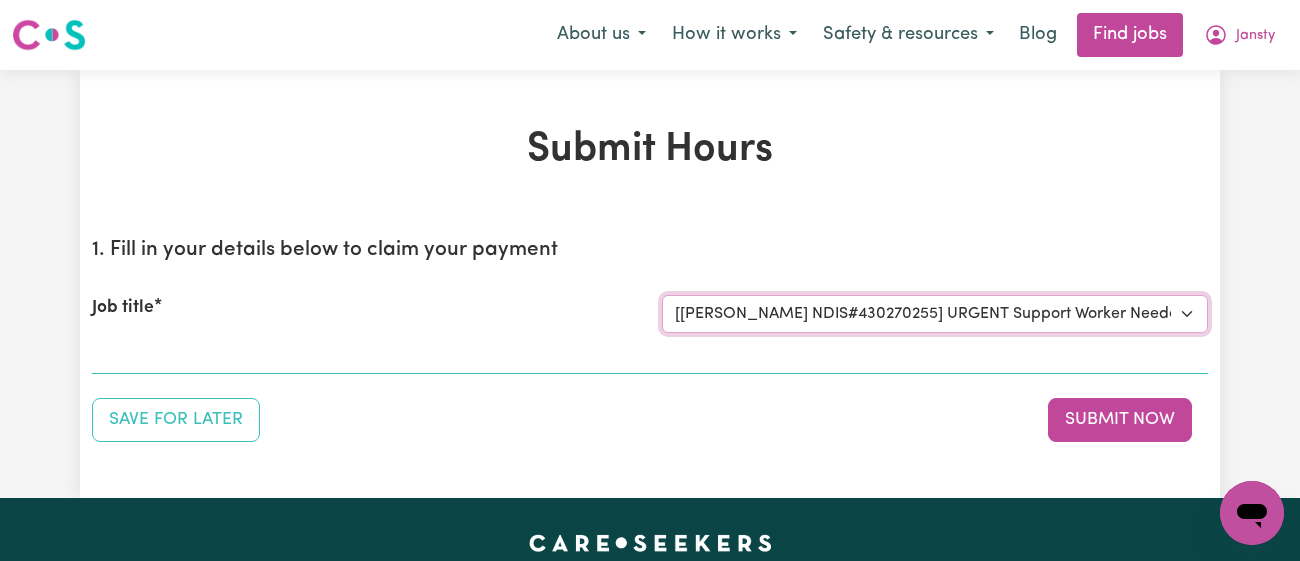 click on "Select the job you're submitting hours for... [[PERSON_NAME]] [DEMOGRAPHIC_DATA] Support Worker Needed In [GEOGRAPHIC_DATA][PERSON_NAME], [GEOGRAPHIC_DATA] [[PERSON_NAME]] Support Worker Required in [PERSON_NAME][GEOGRAPHIC_DATA], [GEOGRAPHIC_DATA] [[PERSON_NAME], [PERSON_NAME] & [PERSON_NAME]] Support Worker Required in [GEOGRAPHIC_DATA], [GEOGRAPHIC_DATA] [[PERSON_NAME] ( [PERSON_NAME]) [PERSON_NAME]] Support worker required in [GEOGRAPHIC_DATA], [GEOGRAPHIC_DATA] for Domestic Assistance [Dong Fu] Weekend Care worker needed at [GEOGRAPHIC_DATA], [GEOGRAPHIC_DATA] for Personal Care, Domestic Assistance and Social Companionship [[PERSON_NAME] NDIS#430270255] URGENT Support Worker Needed Personal Care And Hoist/Transfers Ongoing Mon to [GEOGRAPHIC_DATA], [GEOGRAPHIC_DATA]" at bounding box center [935, 314] 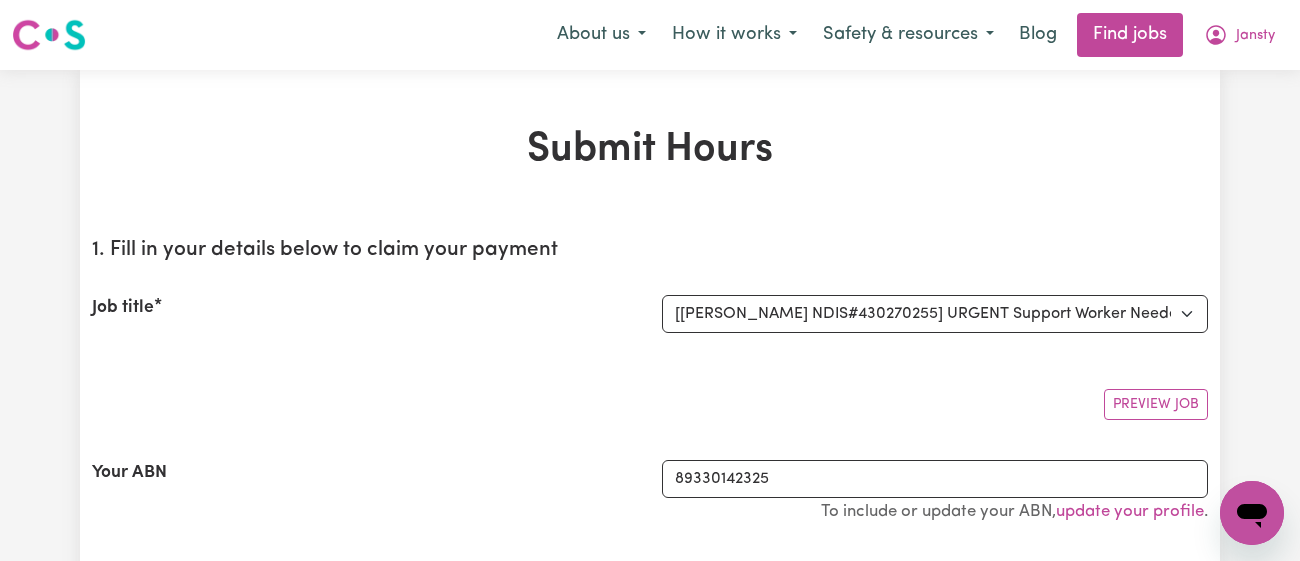 click on "1. Fill in your details below to claim your payment Job title Select the job you're submitting hours for... [[PERSON_NAME]] [DEMOGRAPHIC_DATA] Support Worker Needed In [GEOGRAPHIC_DATA][PERSON_NAME], [GEOGRAPHIC_DATA] [[PERSON_NAME]] Support Worker Required in [PERSON_NAME][GEOGRAPHIC_DATA], [GEOGRAPHIC_DATA] [[PERSON_NAME], [PERSON_NAME] & [PERSON_NAME]] Support Worker Required in [GEOGRAPHIC_DATA], [GEOGRAPHIC_DATA] [[PERSON_NAME] ( [PERSON_NAME]) [PERSON_NAME]] Support worker required in [GEOGRAPHIC_DATA], [GEOGRAPHIC_DATA] for Domestic Assistance [Dong Fu] Weekend Care worker needed at [GEOGRAPHIC_DATA], [GEOGRAPHIC_DATA] for Personal Care, Domestic Assistance and Social Companionship [[PERSON_NAME] NDIS#430270255] URGENT Support Worker Needed Personal Care And Hoist/Transfers Ongoing Mon to Sat - [GEOGRAPHIC_DATA], [GEOGRAPHIC_DATA] Preview Job Your ABN 89330142325 To include or update your ABN,  update your profile ." at bounding box center [650, 403] 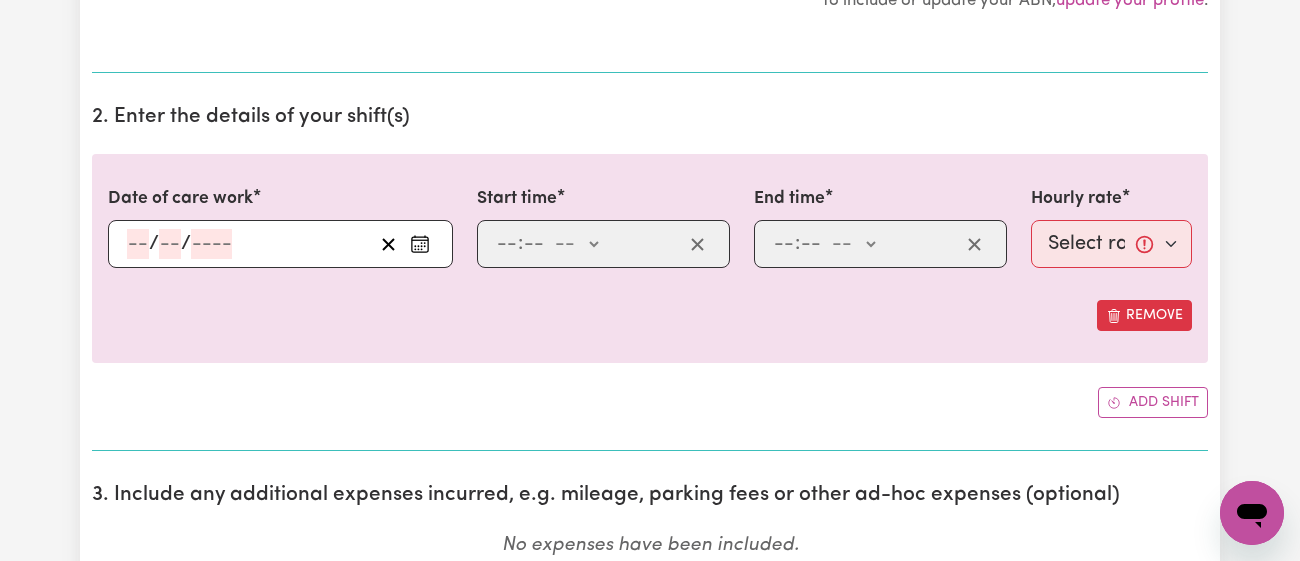 click 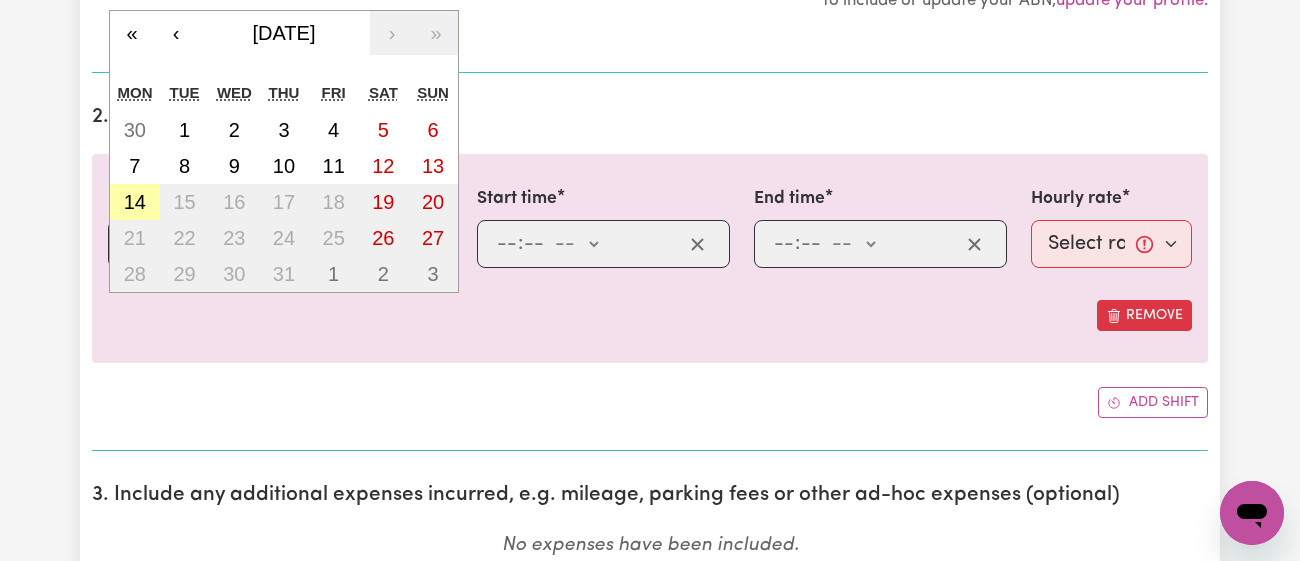 click on "14" at bounding box center [135, 202] 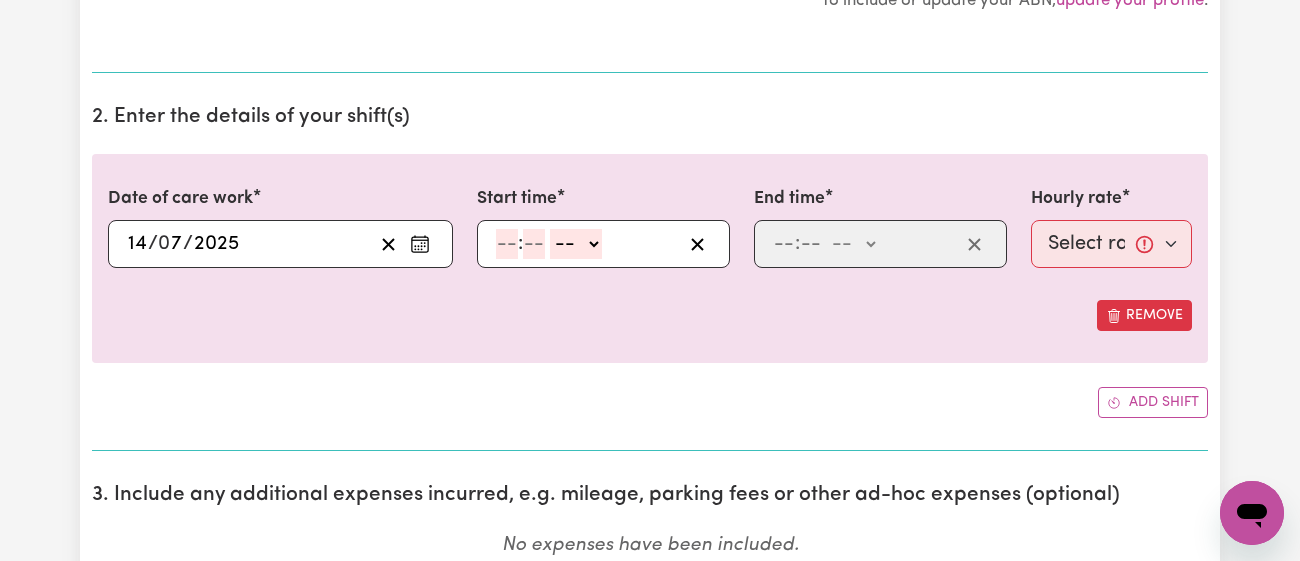 click 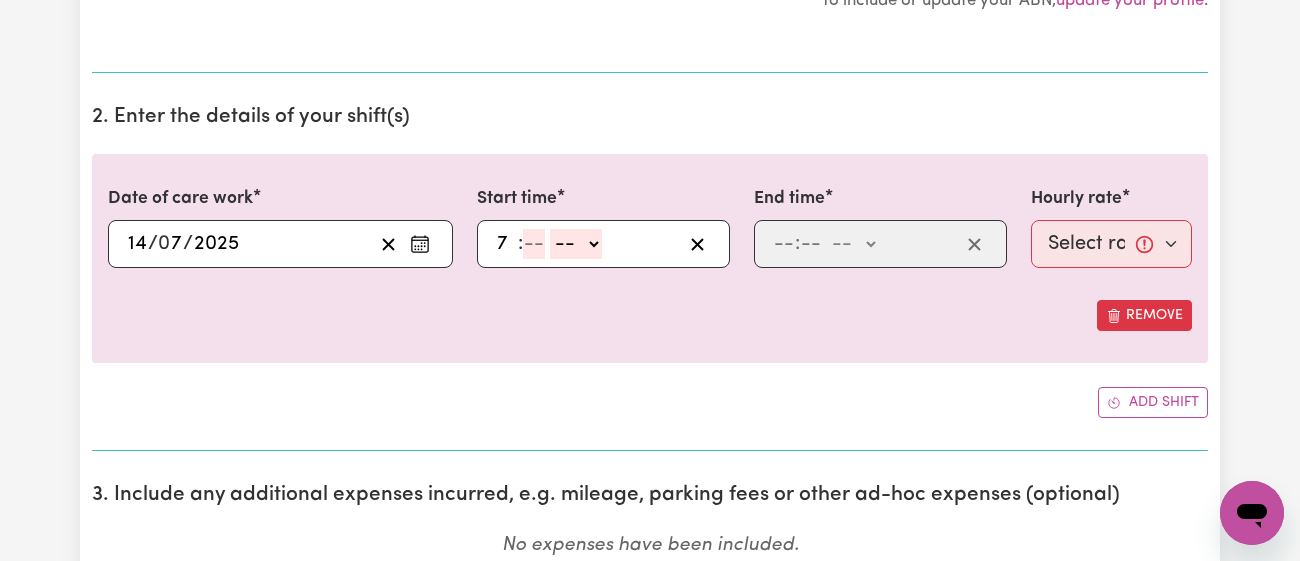 type on "7" 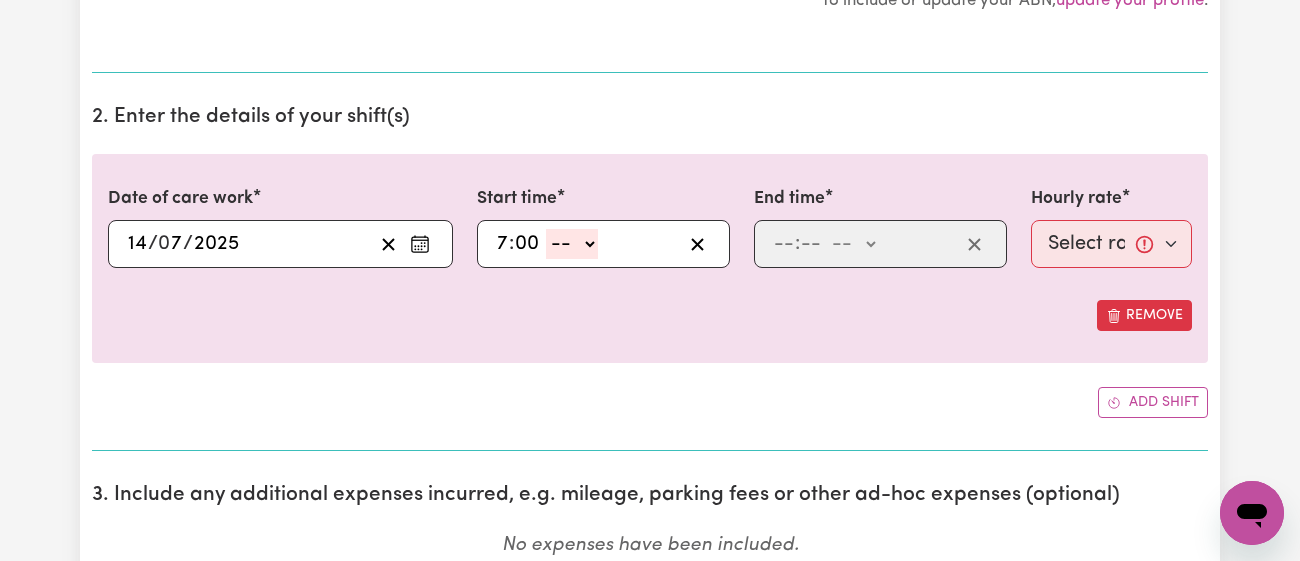 type on "00" 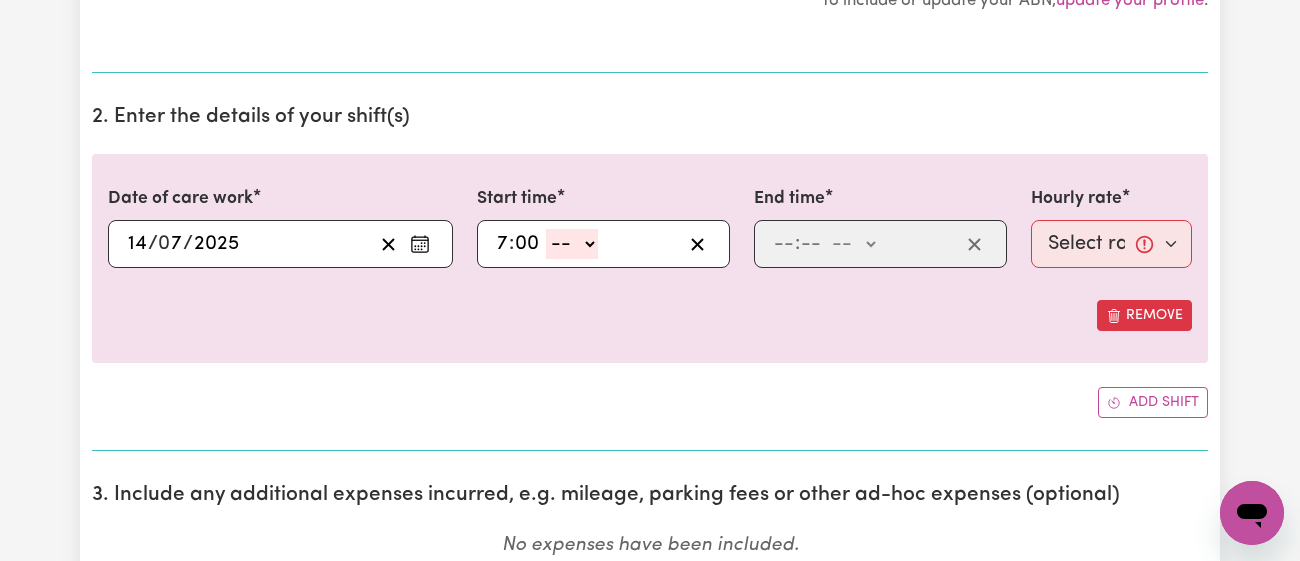 click on "-- am pm" 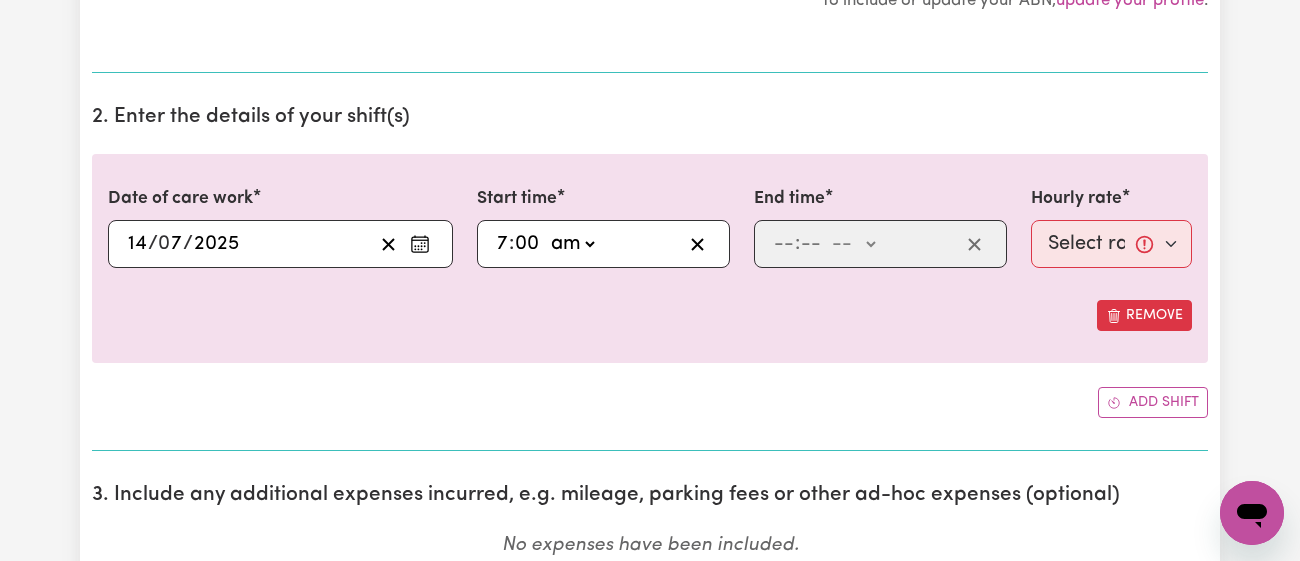 click on "-- am pm" 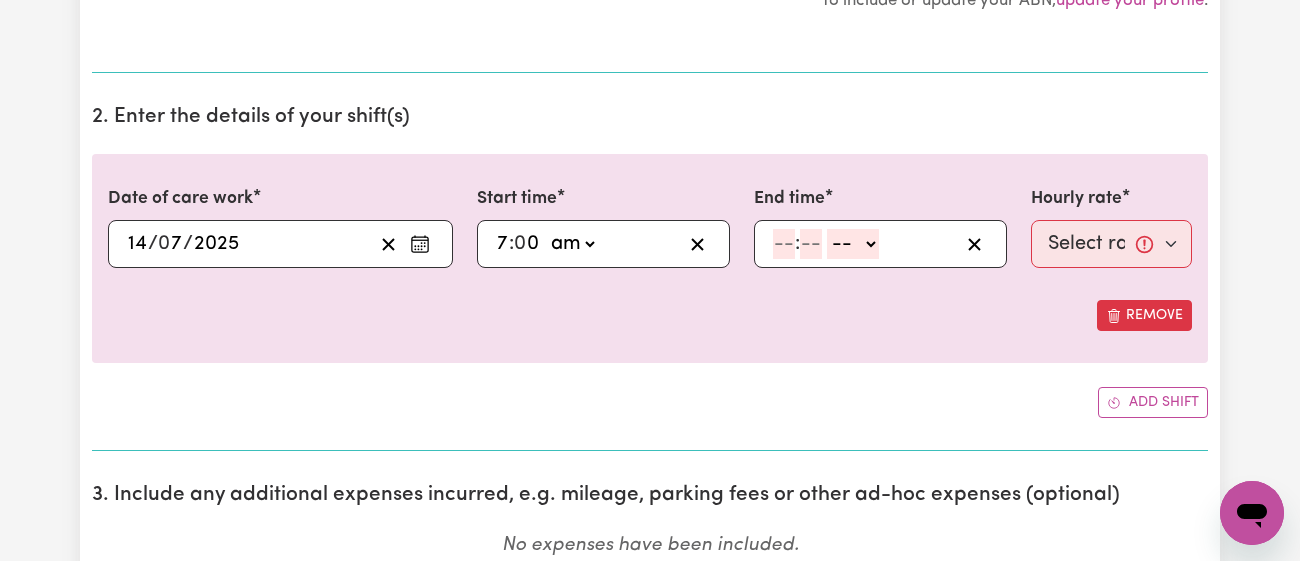 click 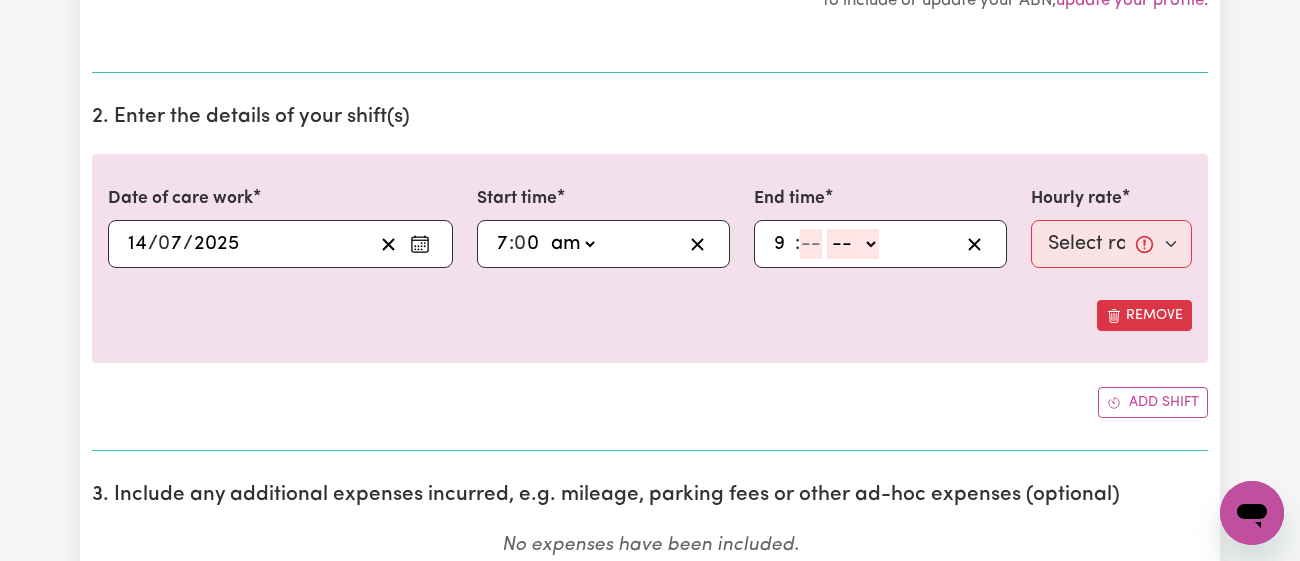 type on "9" 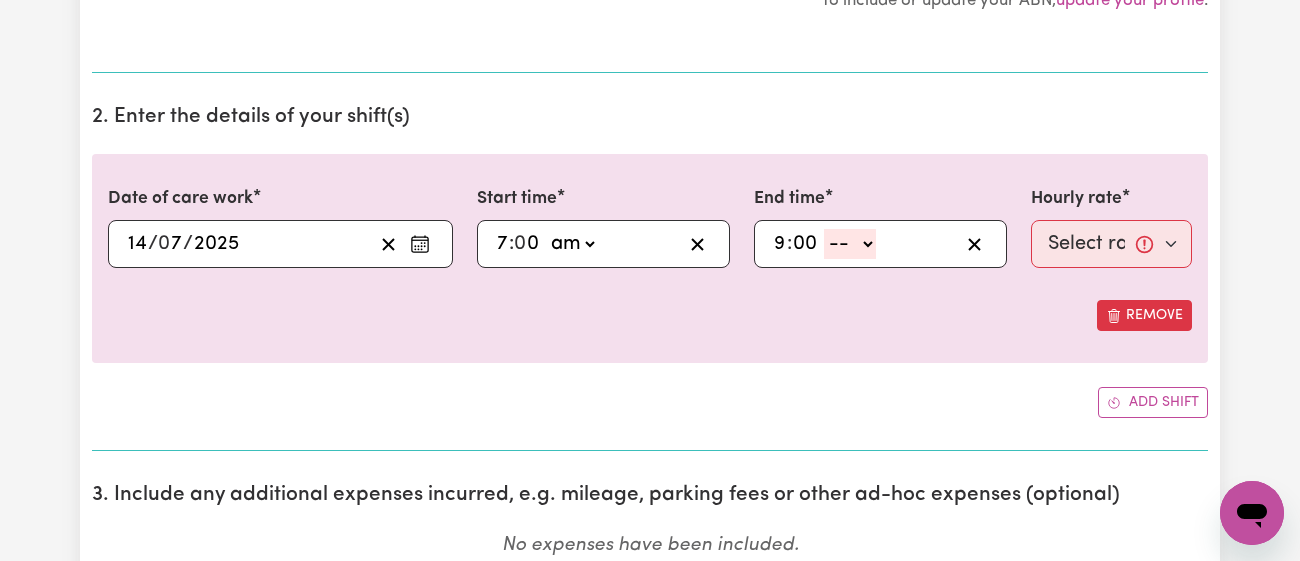 type on "00" 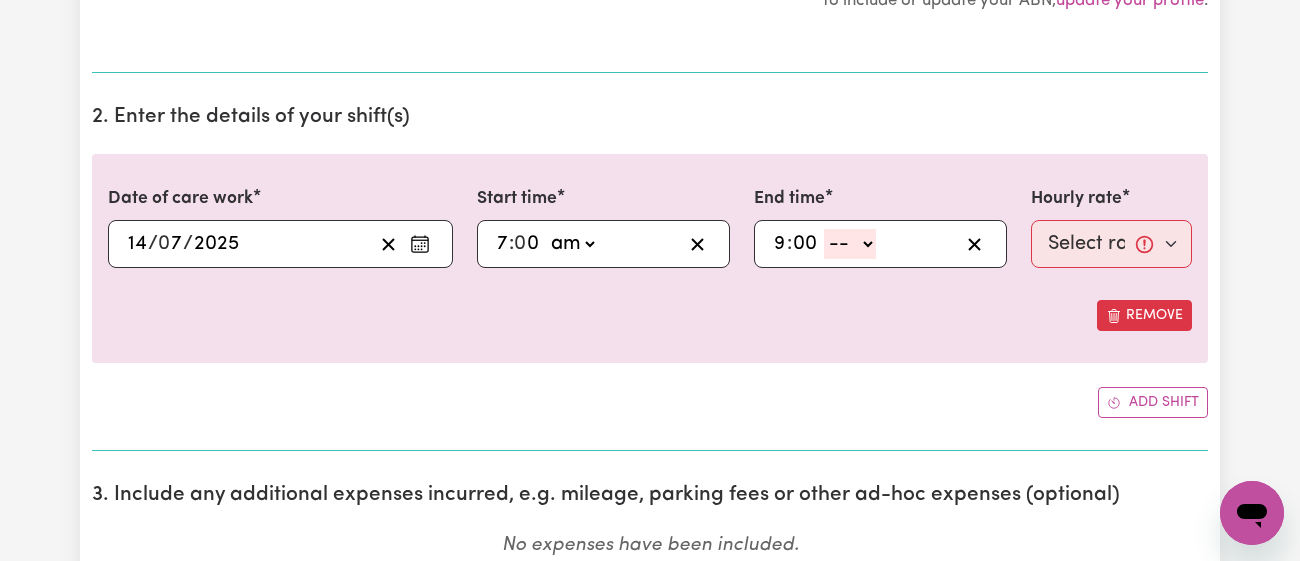 click on "-- am pm" 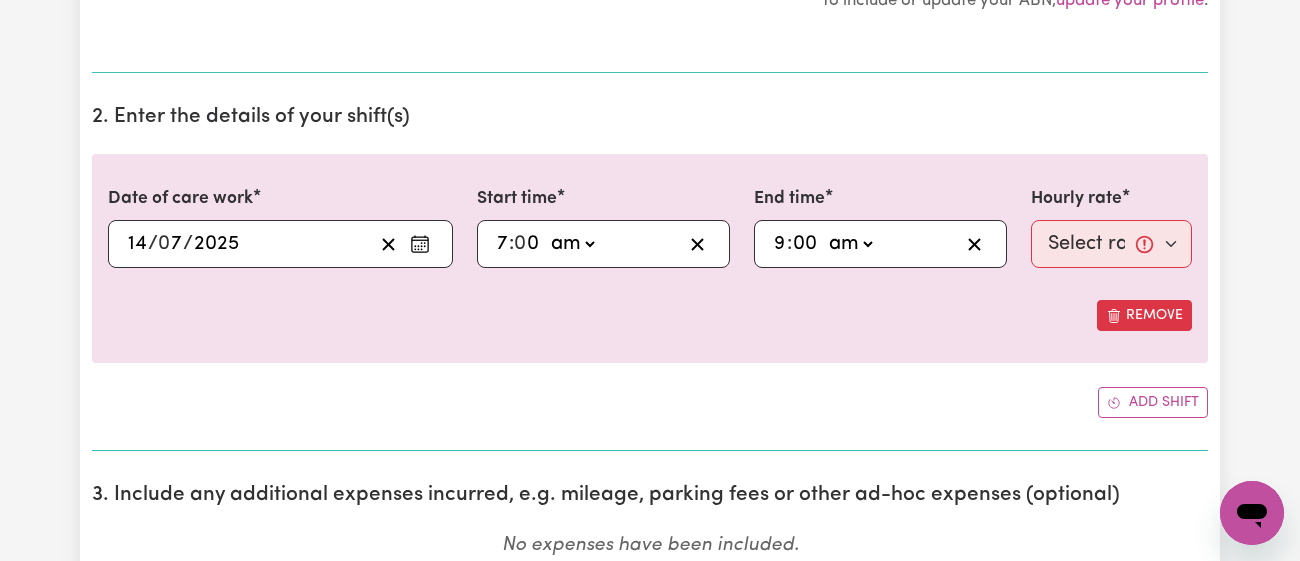 click on "-- am pm" 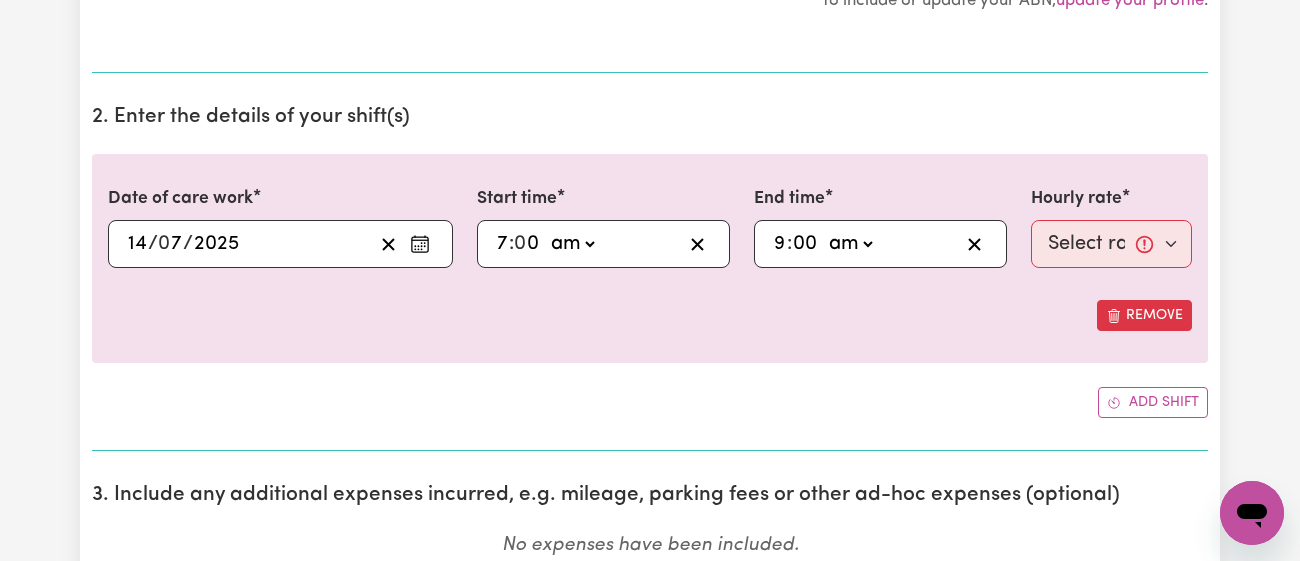 type on "0" 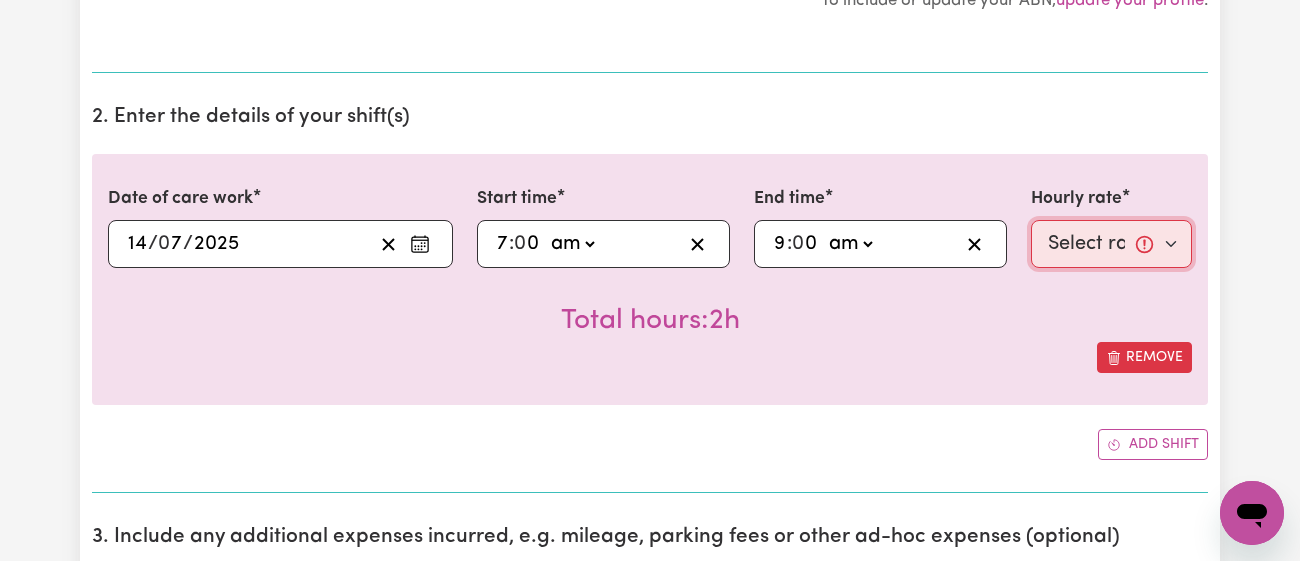 click on "Select rate... $46.78 (Weekday) $51.98 ([DATE]) $76.92 (Public Holiday)" at bounding box center [1111, 244] 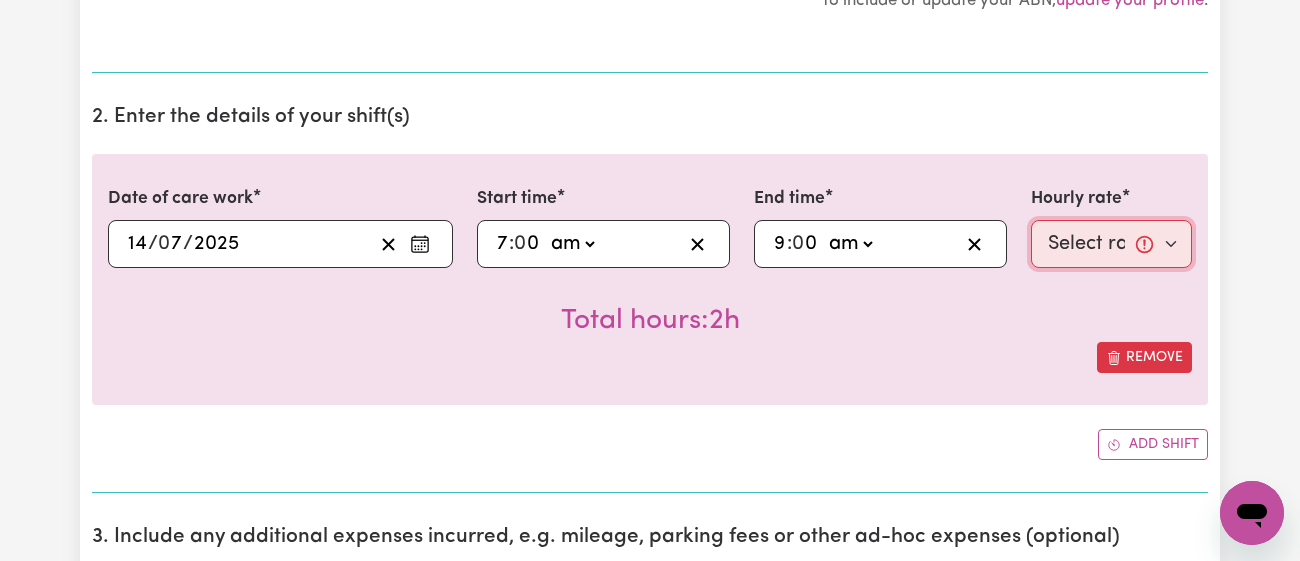 select on "46.78-Weekday" 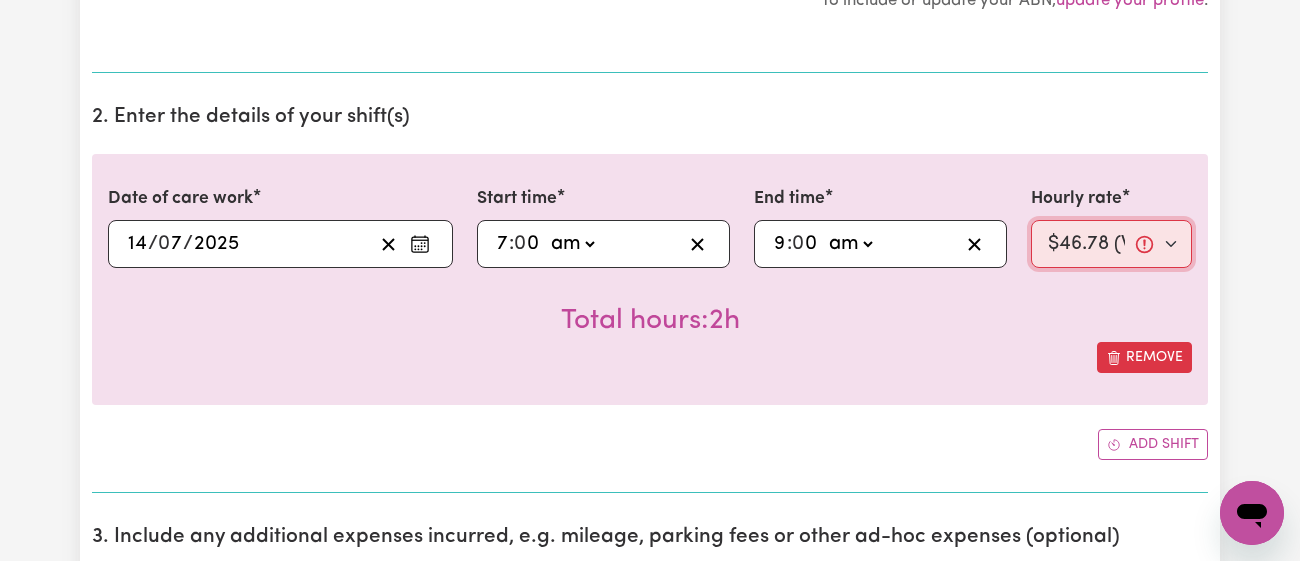click on "Select rate... $46.78 (Weekday) $51.98 ([DATE]) $76.92 (Public Holiday)" at bounding box center [1111, 244] 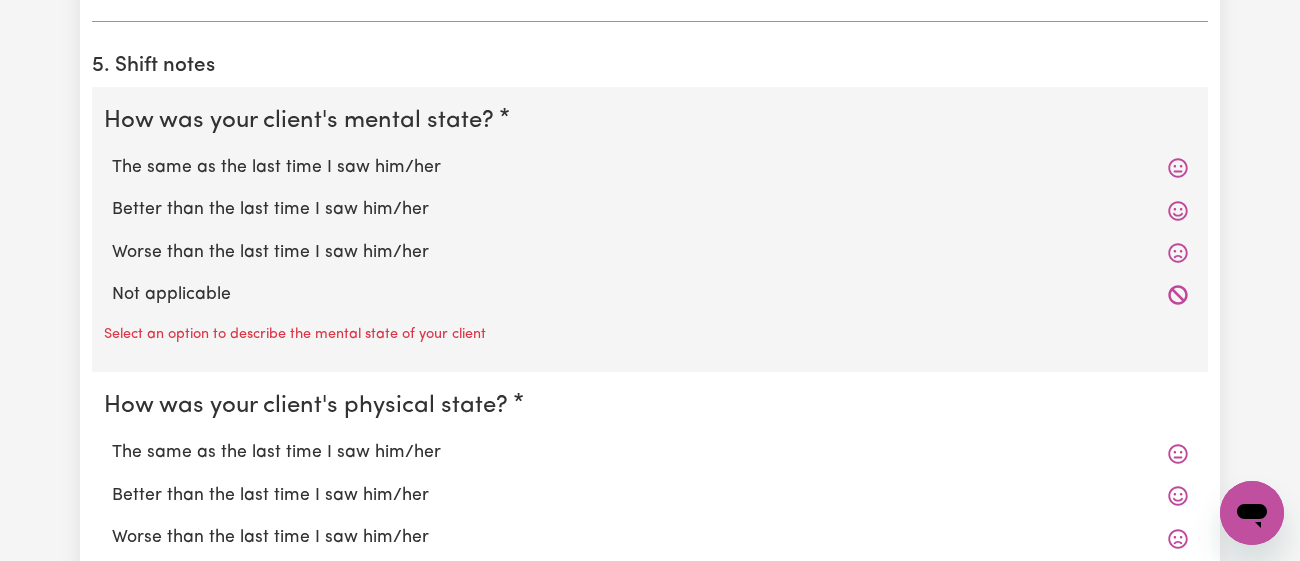 scroll, scrollTop: 1459, scrollLeft: 0, axis: vertical 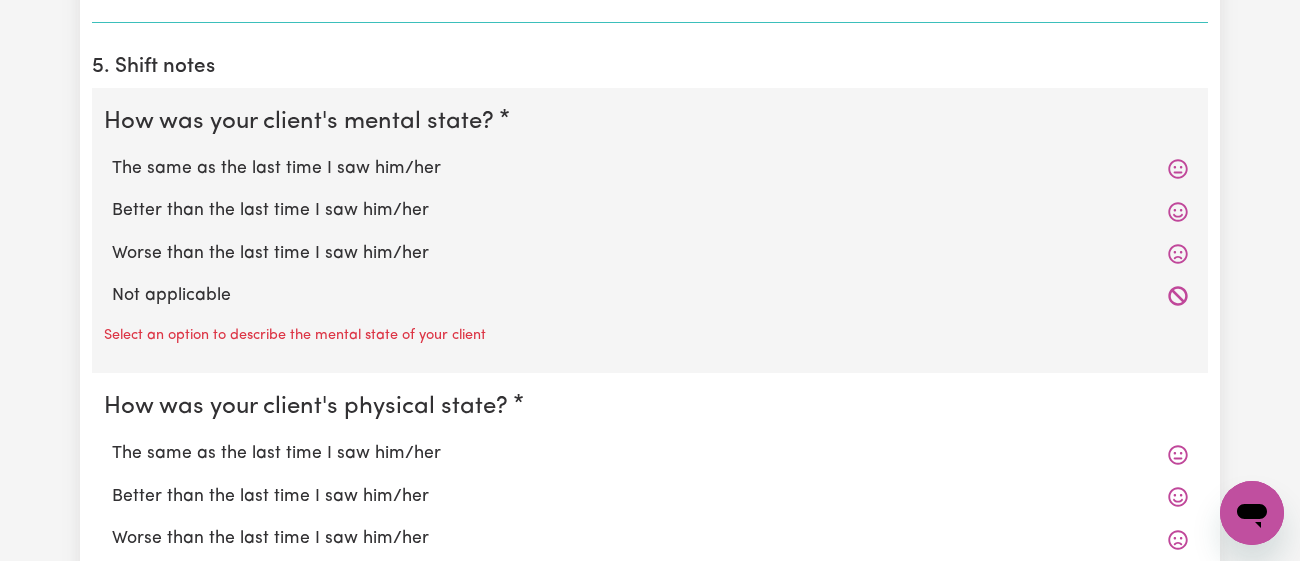click on "Worse than the last time I saw him/her" at bounding box center [650, 254] 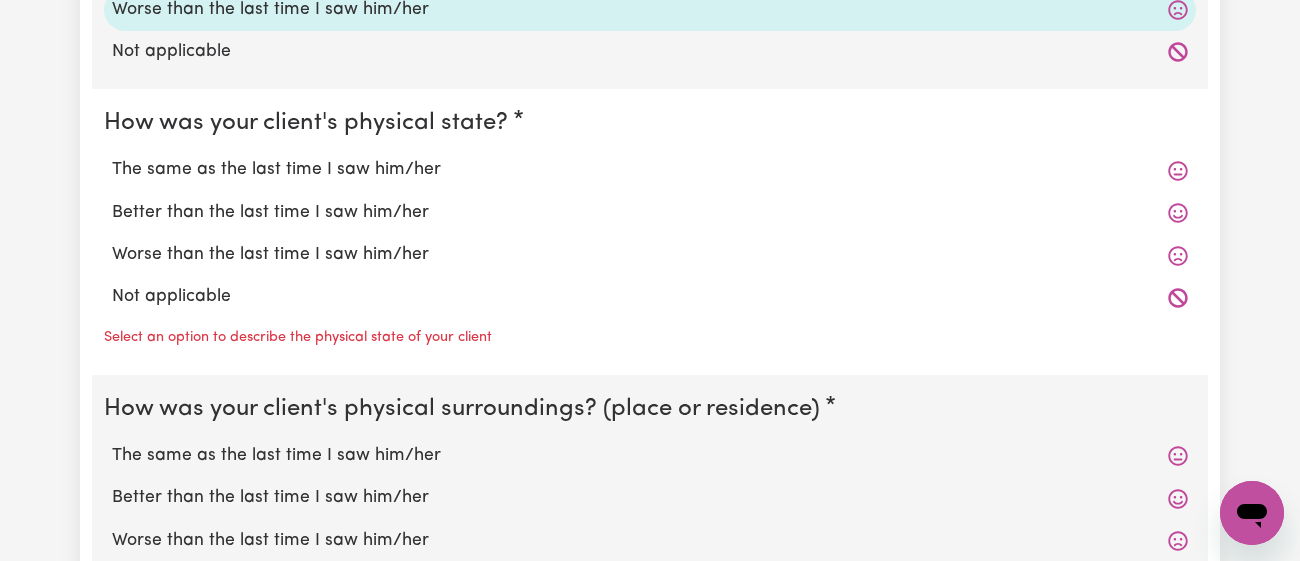 click on "Worse than the last time I saw him/her" at bounding box center [650, 255] 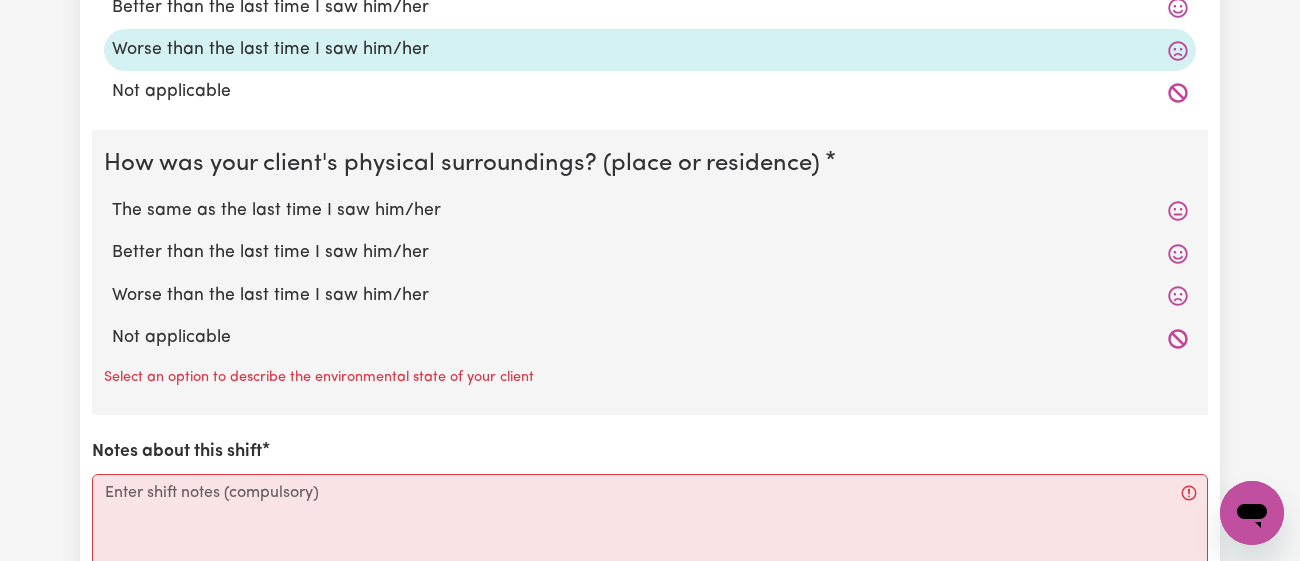 scroll, scrollTop: 1909, scrollLeft: 0, axis: vertical 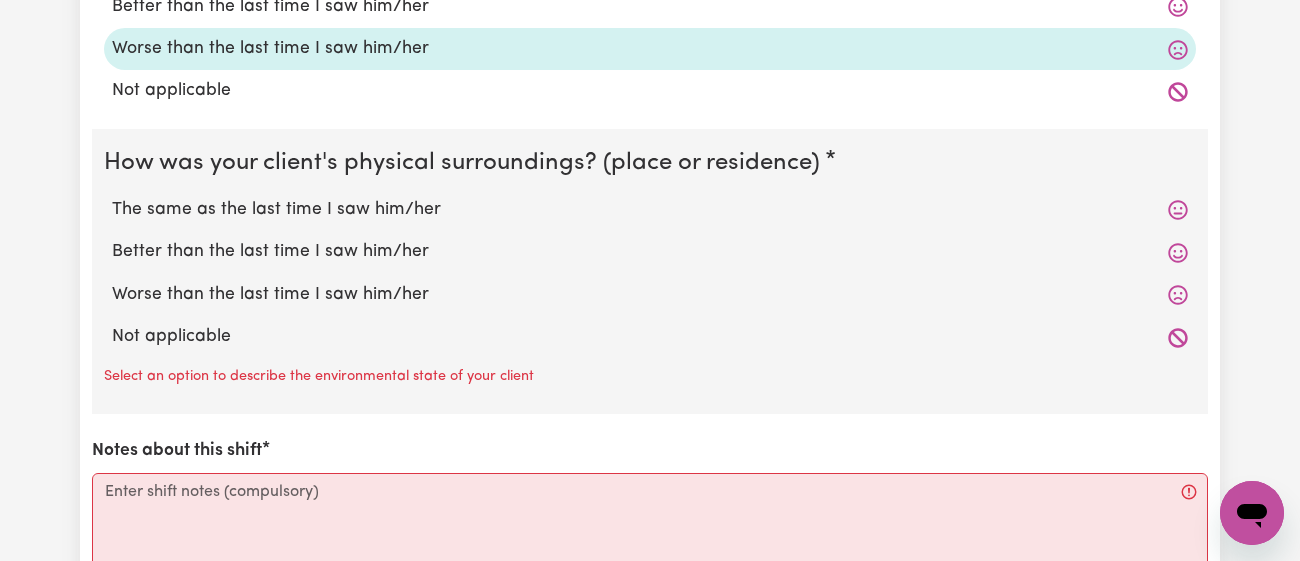 click on "The same as the last time I saw him/her" at bounding box center [650, 210] 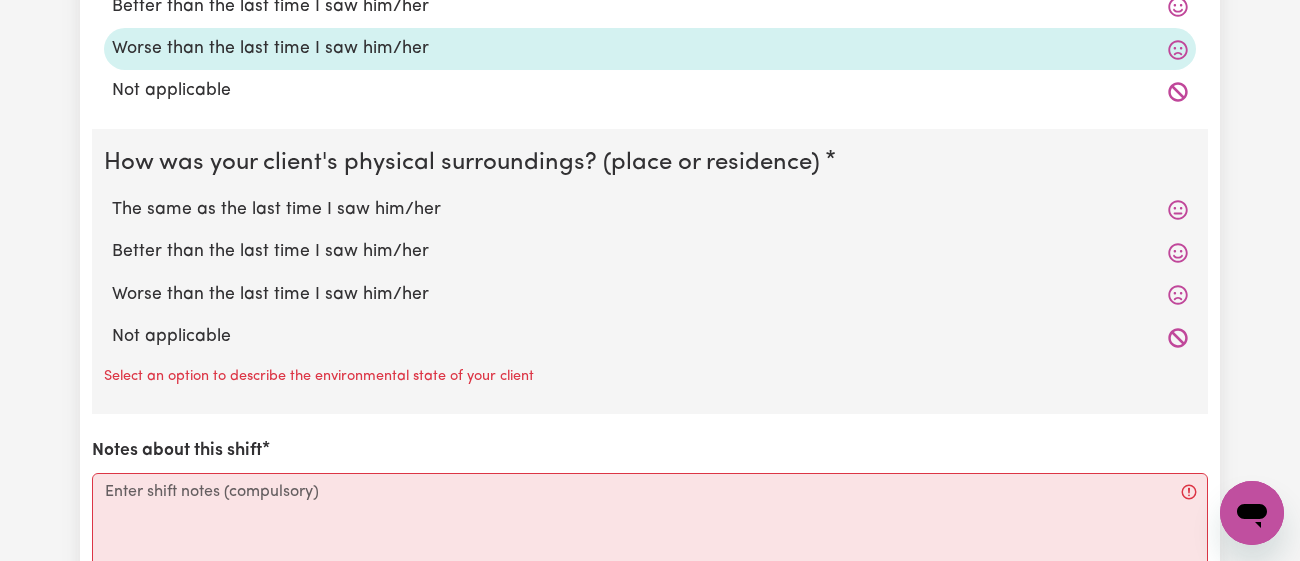click on "The same as the last time I saw him/her" at bounding box center [111, 196] 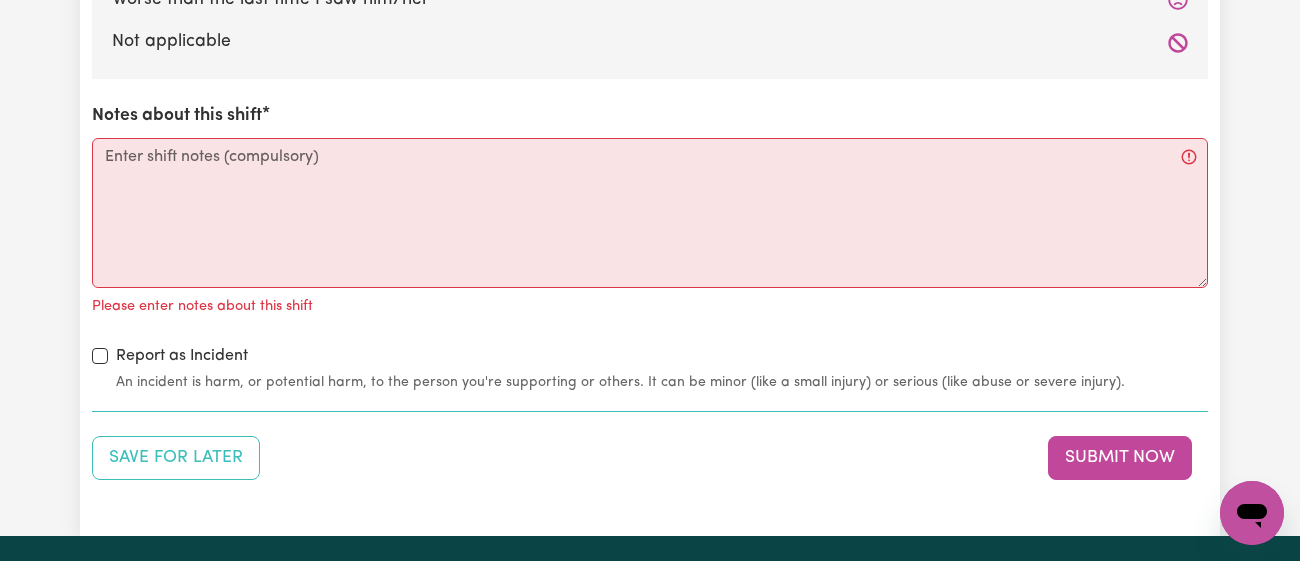 scroll, scrollTop: 2202, scrollLeft: 0, axis: vertical 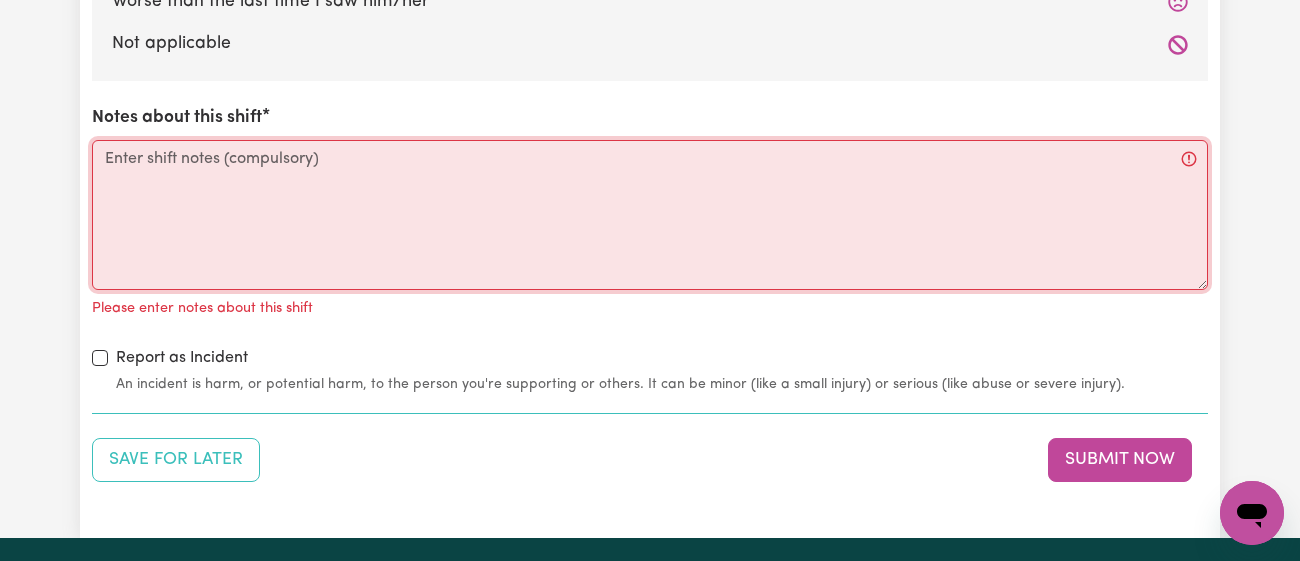 click on "Notes about this shift" at bounding box center (650, 215) 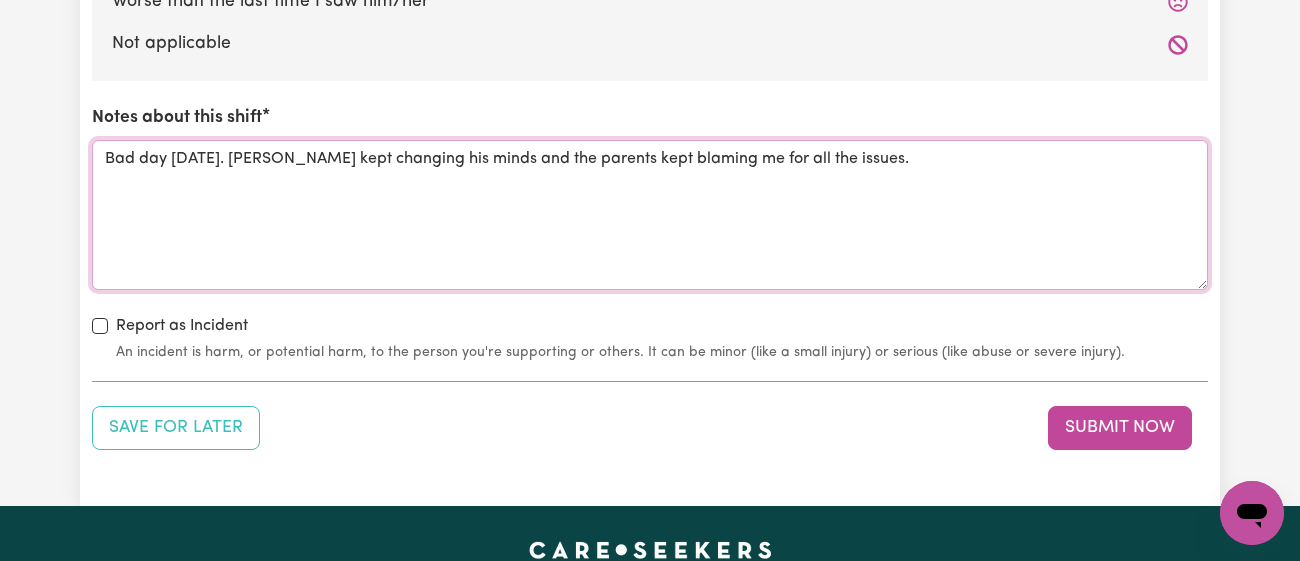 type on "Bad day [DATE]. [PERSON_NAME] kept changing his minds and the parents kept blaming me for all the issues." 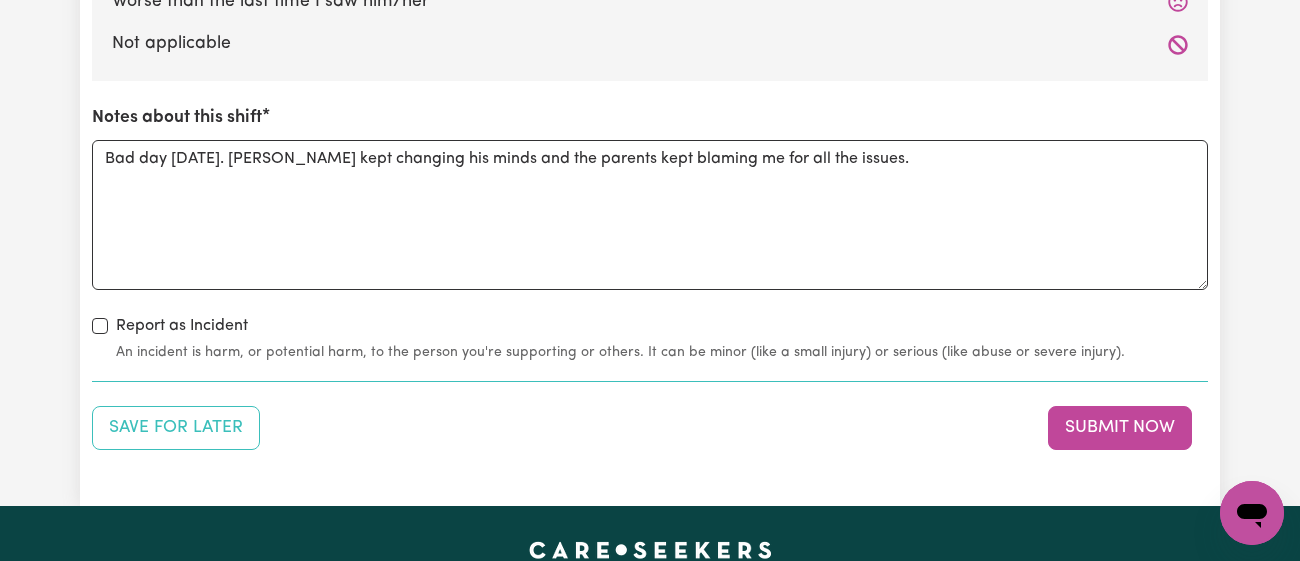 click on "Submit Hours 1. Fill in your details below to claim your payment Job title Select the job you're submitting hours for... [[PERSON_NAME]] [DEMOGRAPHIC_DATA] Support Worker Needed In [GEOGRAPHIC_DATA][PERSON_NAME], [GEOGRAPHIC_DATA] [[PERSON_NAME]] Support Worker Required in [PERSON_NAME][GEOGRAPHIC_DATA], [GEOGRAPHIC_DATA] [[PERSON_NAME], [PERSON_NAME] & [PERSON_NAME]] Support Worker Required in [GEOGRAPHIC_DATA], [GEOGRAPHIC_DATA] [[PERSON_NAME] ( [PERSON_NAME]) [PERSON_NAME]] Support worker required in [GEOGRAPHIC_DATA], [GEOGRAPHIC_DATA] for Domestic Assistance [Dong Fu] Weekend Care worker needed at [GEOGRAPHIC_DATA], [GEOGRAPHIC_DATA] for Personal Care, Domestic Assistance and Social Companionship [[PERSON_NAME] NDIS#430270255] URGENT Support Worker Needed Personal Care And Hoist/Transfers Ongoing Mon to Sat - [GEOGRAPHIC_DATA], [GEOGRAPHIC_DATA] Preview Job Your ABN 89330142325 To include or update your ABN,  update your profile . 2. Enter the details of your shift(s) Date of care work [DATE] 14 / 0 7 / 2025 « ‹ [DATE] › » Mon Tue Wed Thu Fri Sat Sun 30 1 2 3 4 5 6 7 8 9 10 11 12 13 14 15 16 17 18 19 20 21 22 23 24 25 26 27 28 29 30 31 1 2 3 Start time 07:00 7 : 0 0" at bounding box center (650, -813) 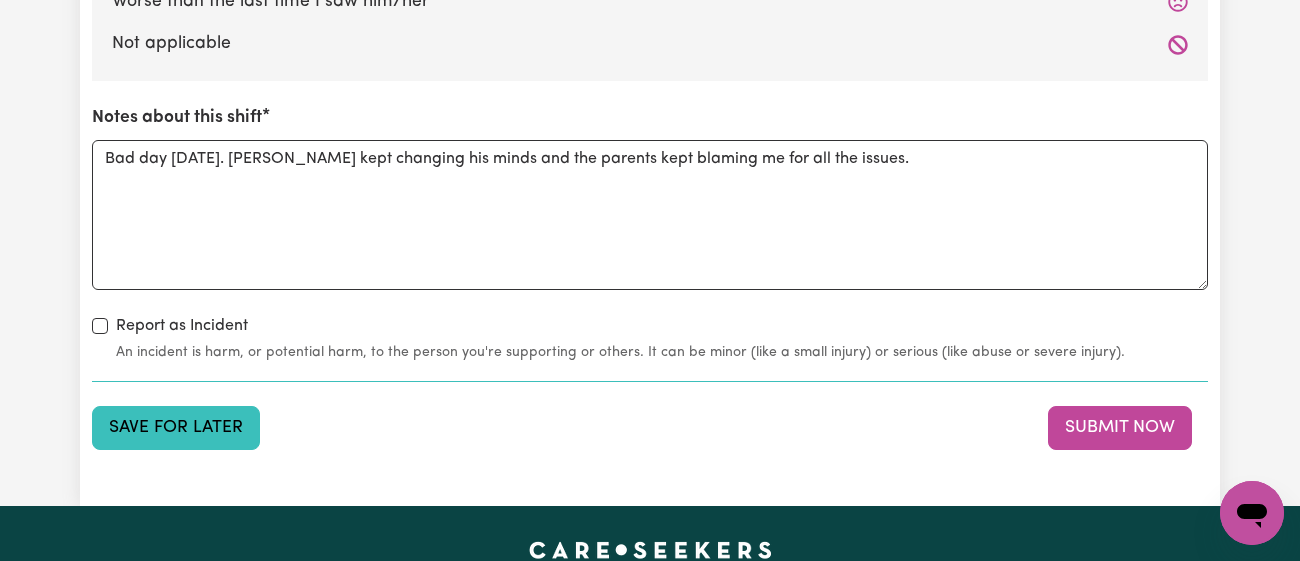 click on "Save for Later" at bounding box center (176, 428) 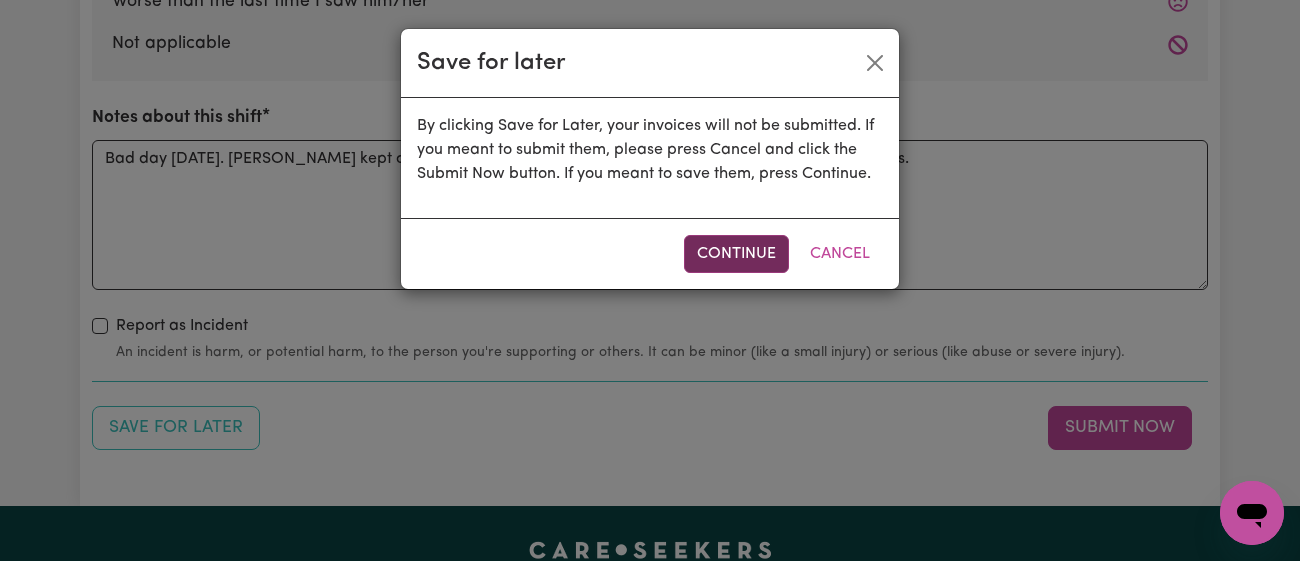 click on "Continue" at bounding box center (736, 254) 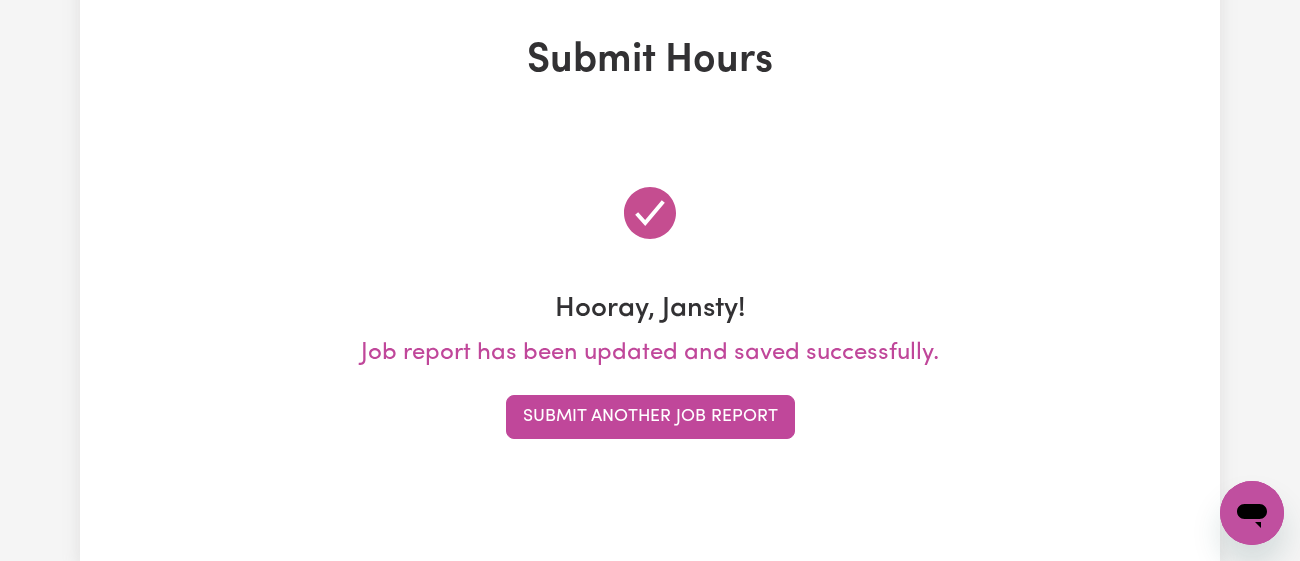 scroll, scrollTop: 0, scrollLeft: 0, axis: both 